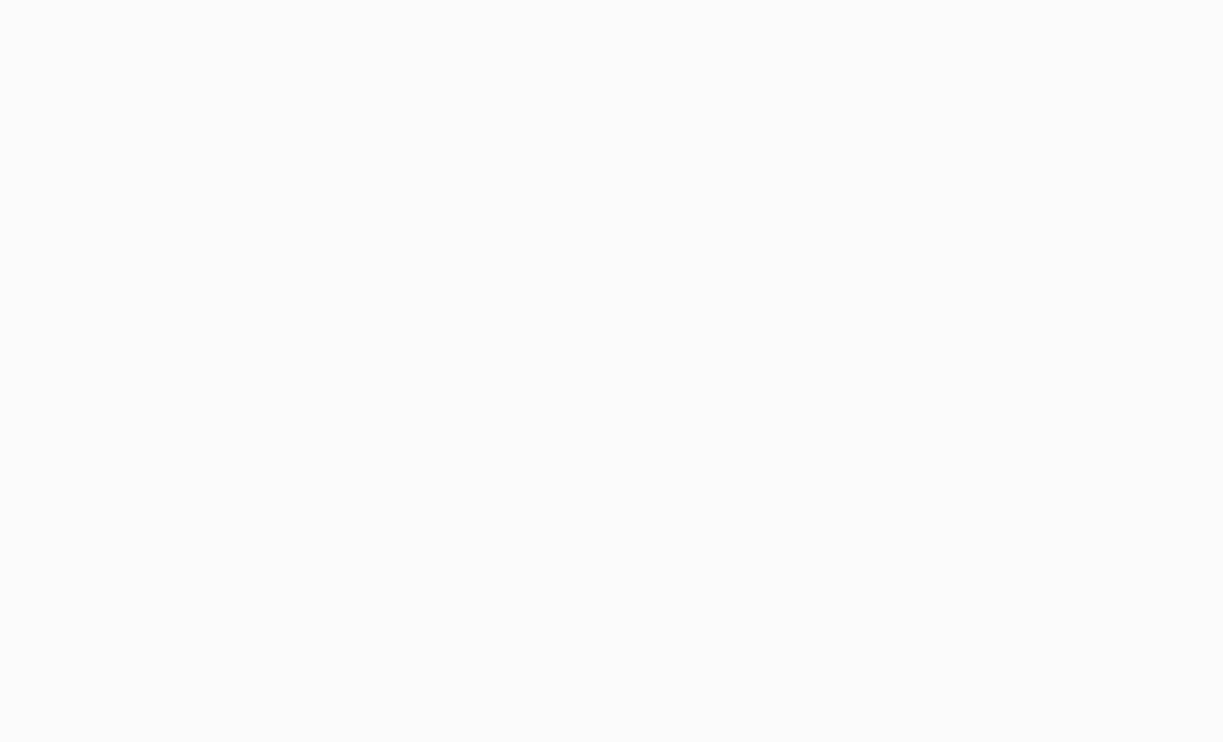 scroll, scrollTop: 0, scrollLeft: 0, axis: both 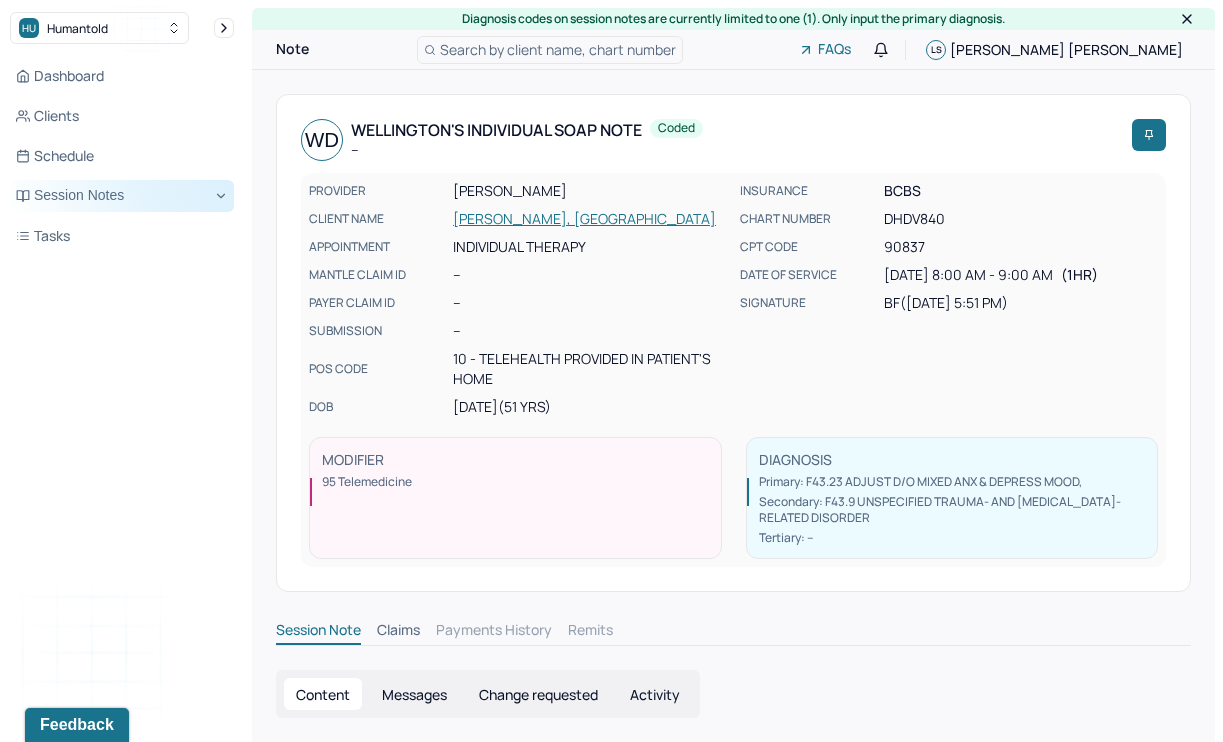 click on "Session Notes" at bounding box center (122, 196) 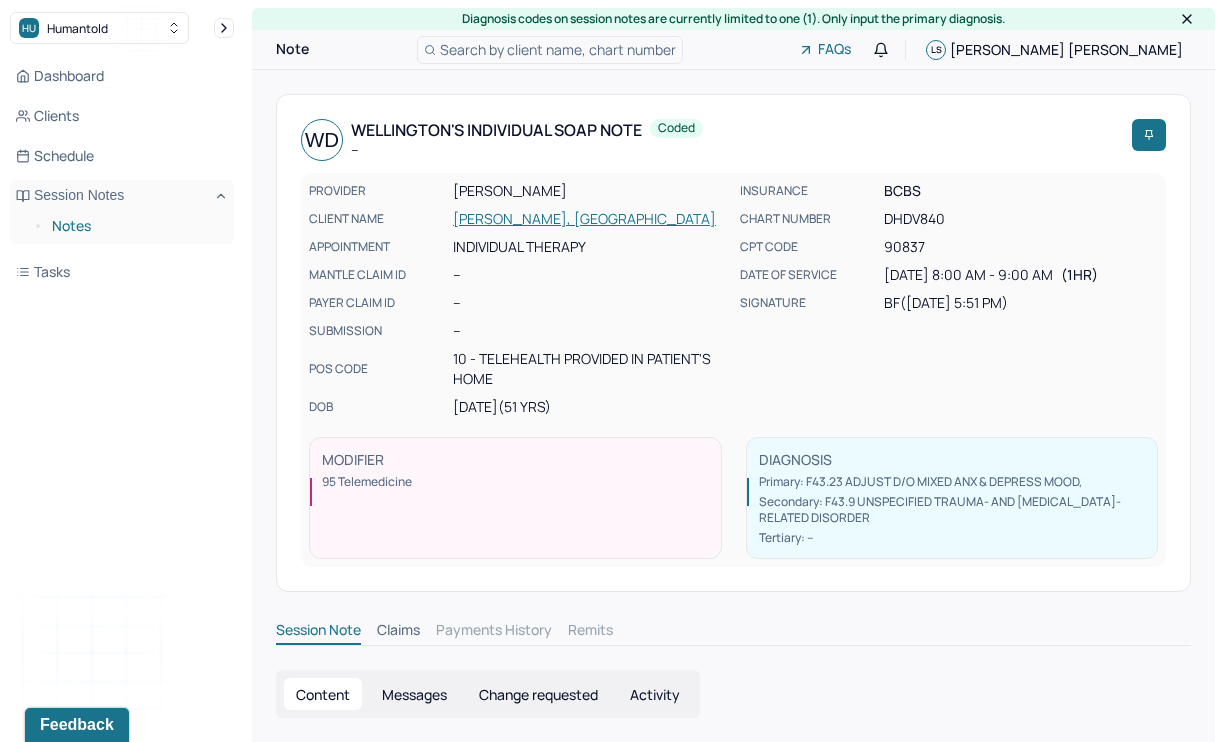 click on "Notes" at bounding box center (135, 226) 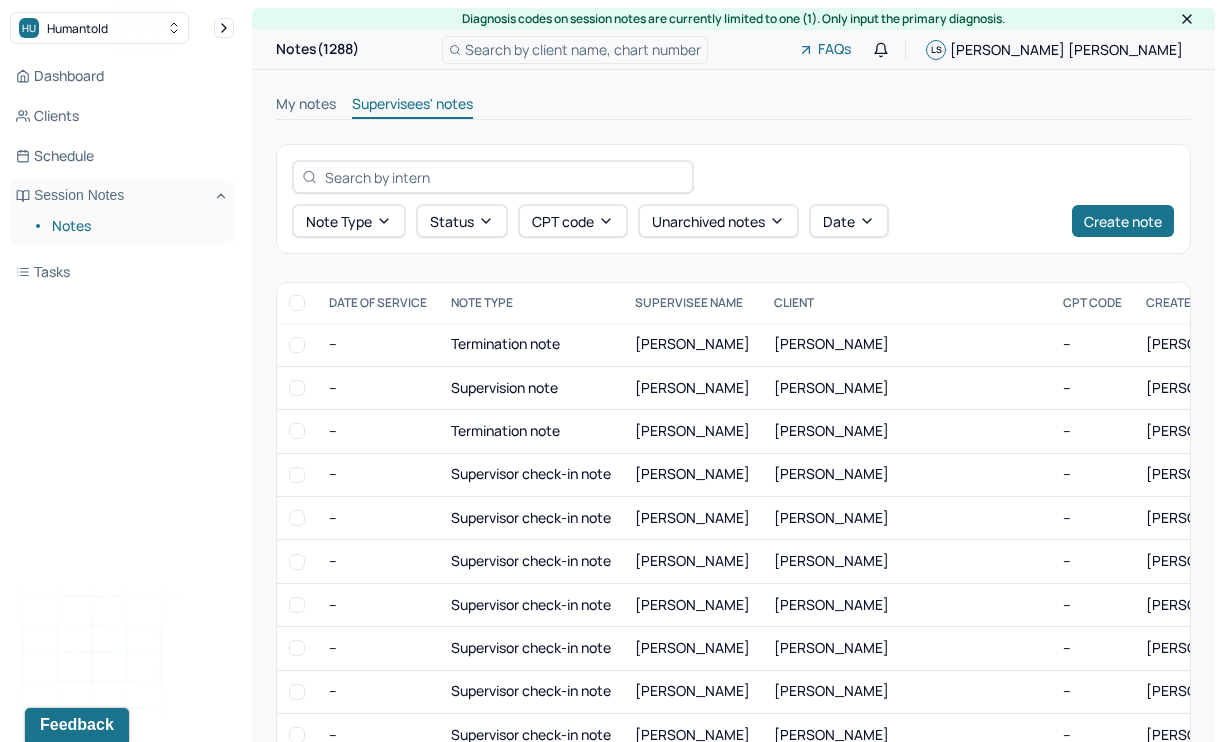 click on "My notes" at bounding box center (306, 106) 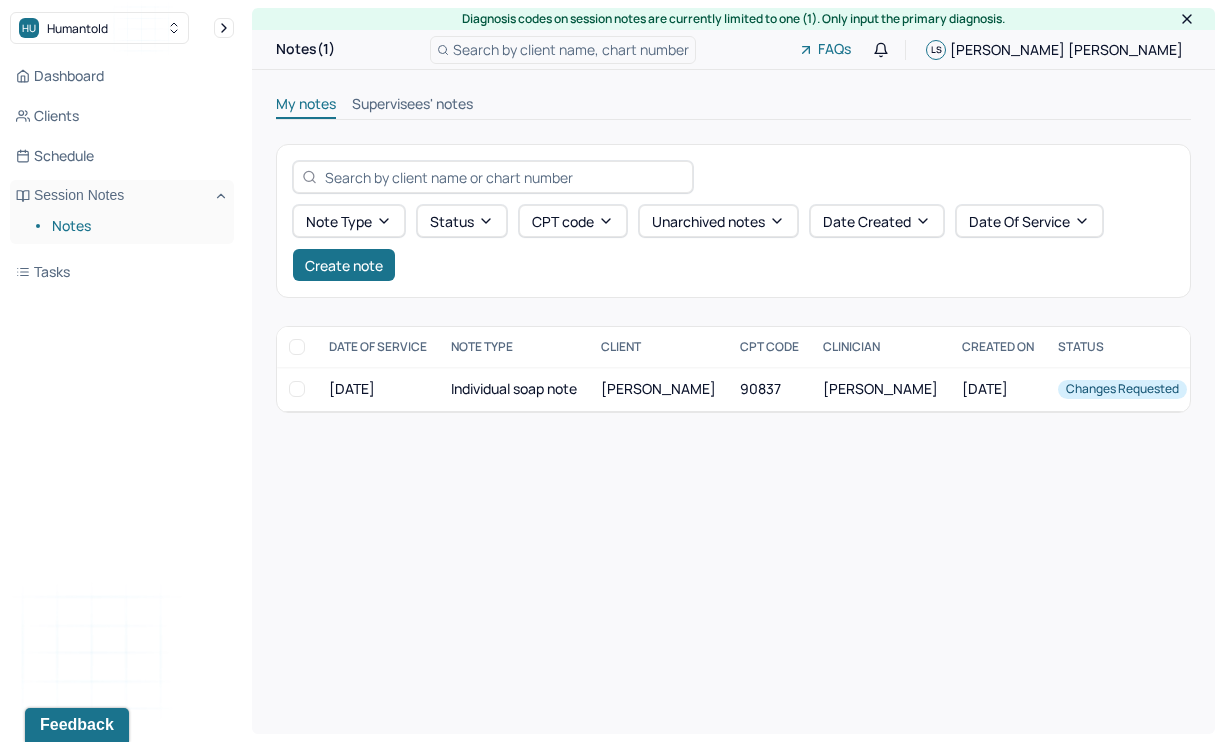 click at bounding box center [504, 177] 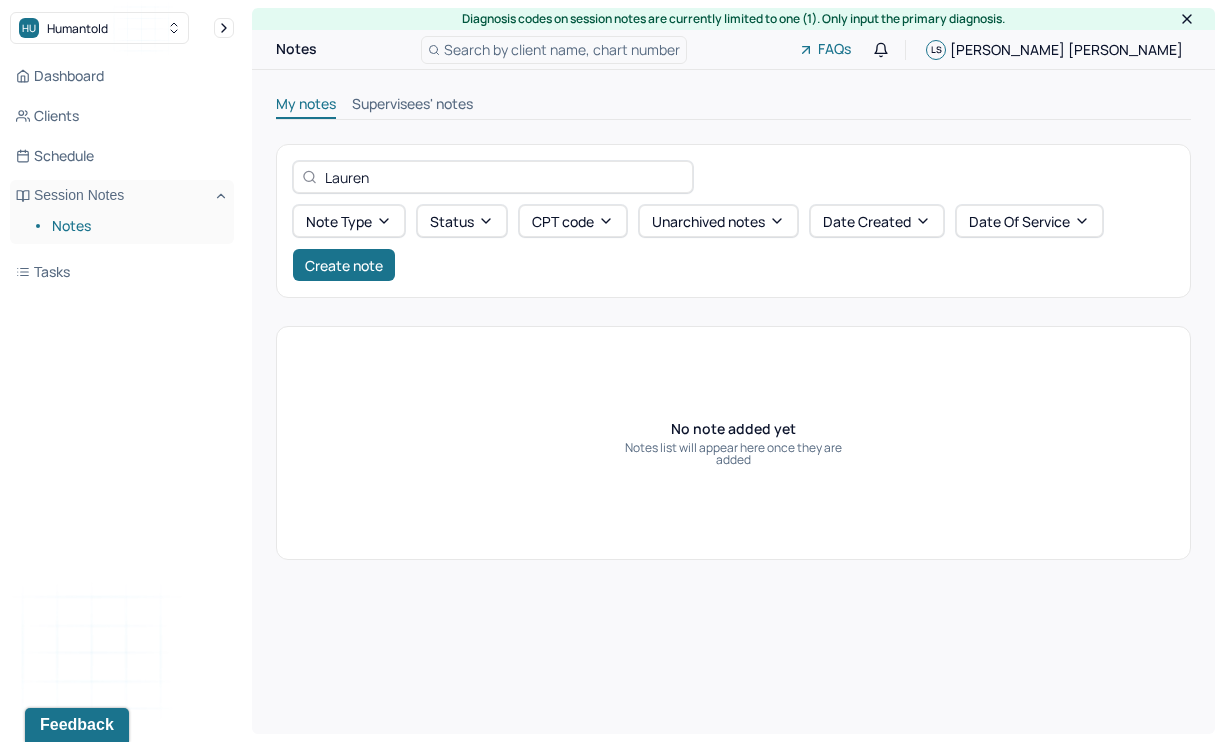 type on "Lauren" 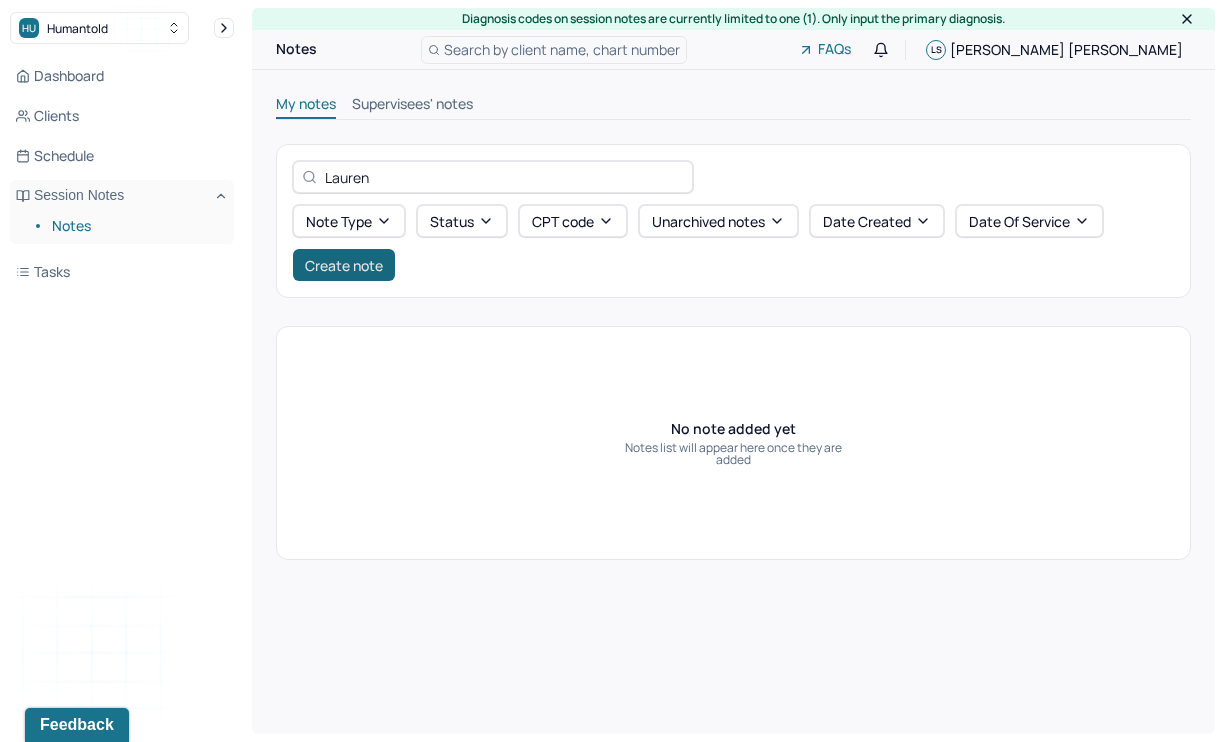 drag, startPoint x: 367, startPoint y: 182, endPoint x: 350, endPoint y: 264, distance: 83.74366 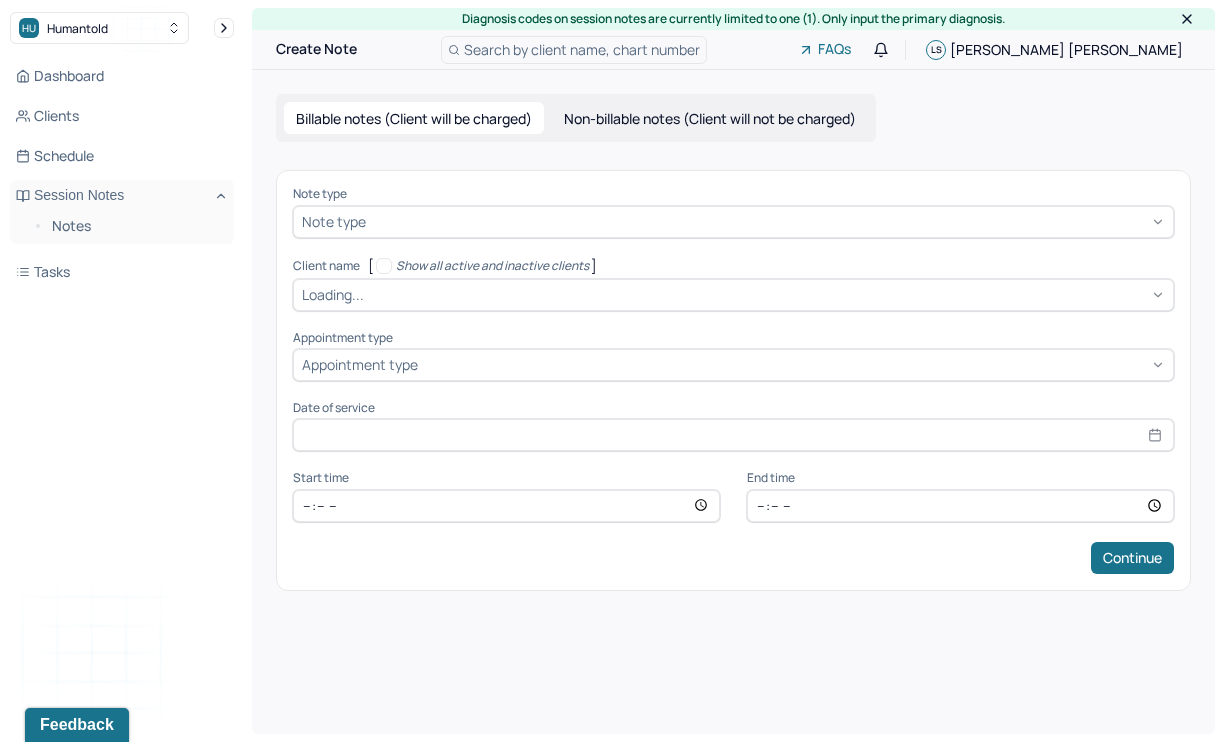 click at bounding box center (767, 221) 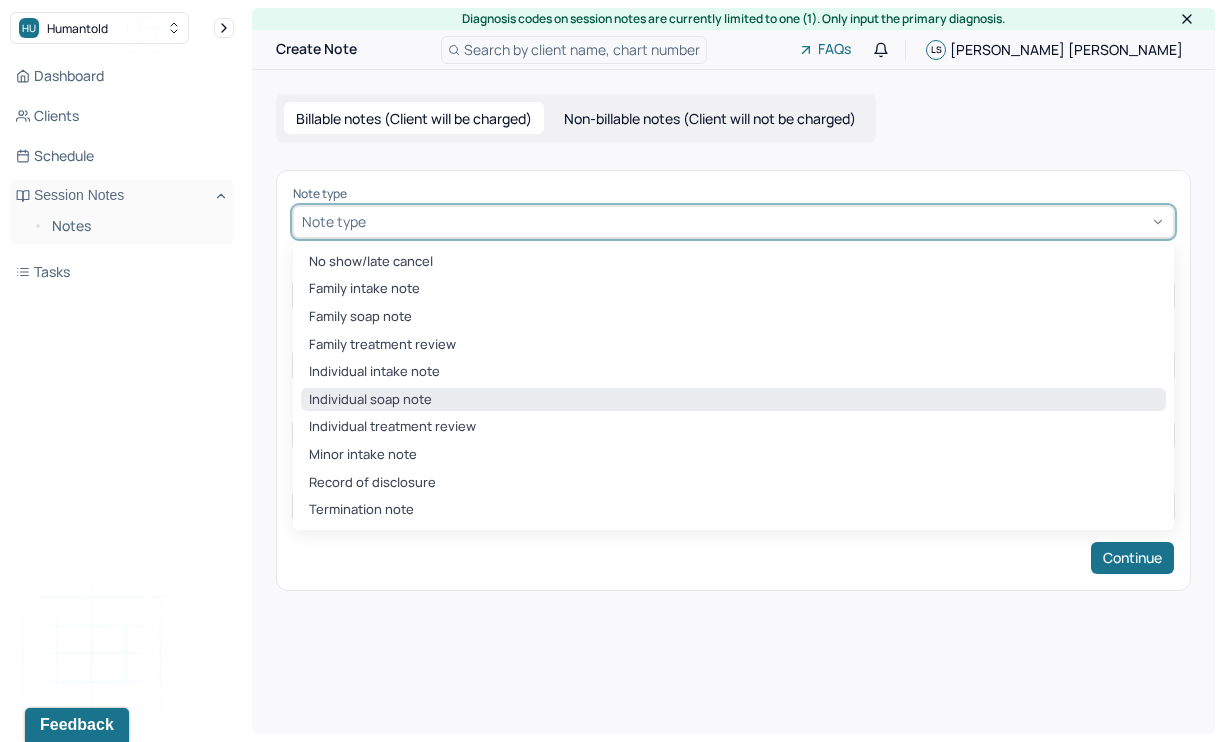 click on "Individual soap note" at bounding box center (733, 400) 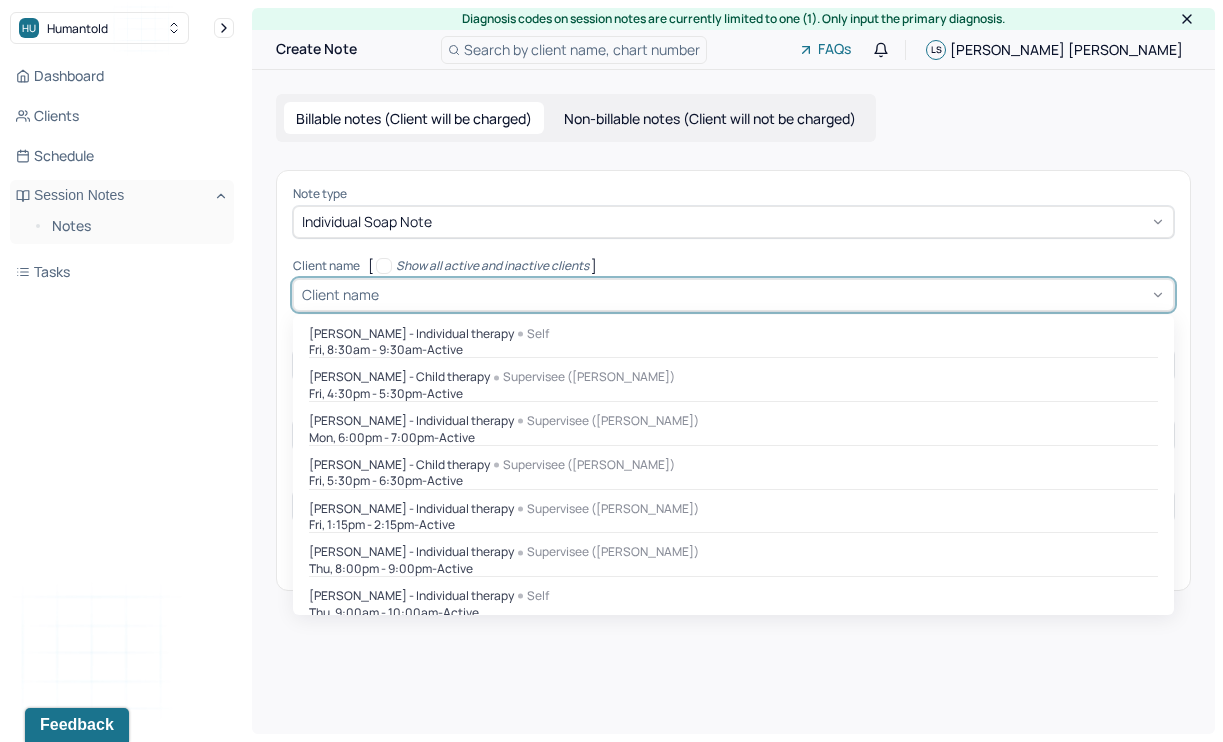 click at bounding box center [774, 294] 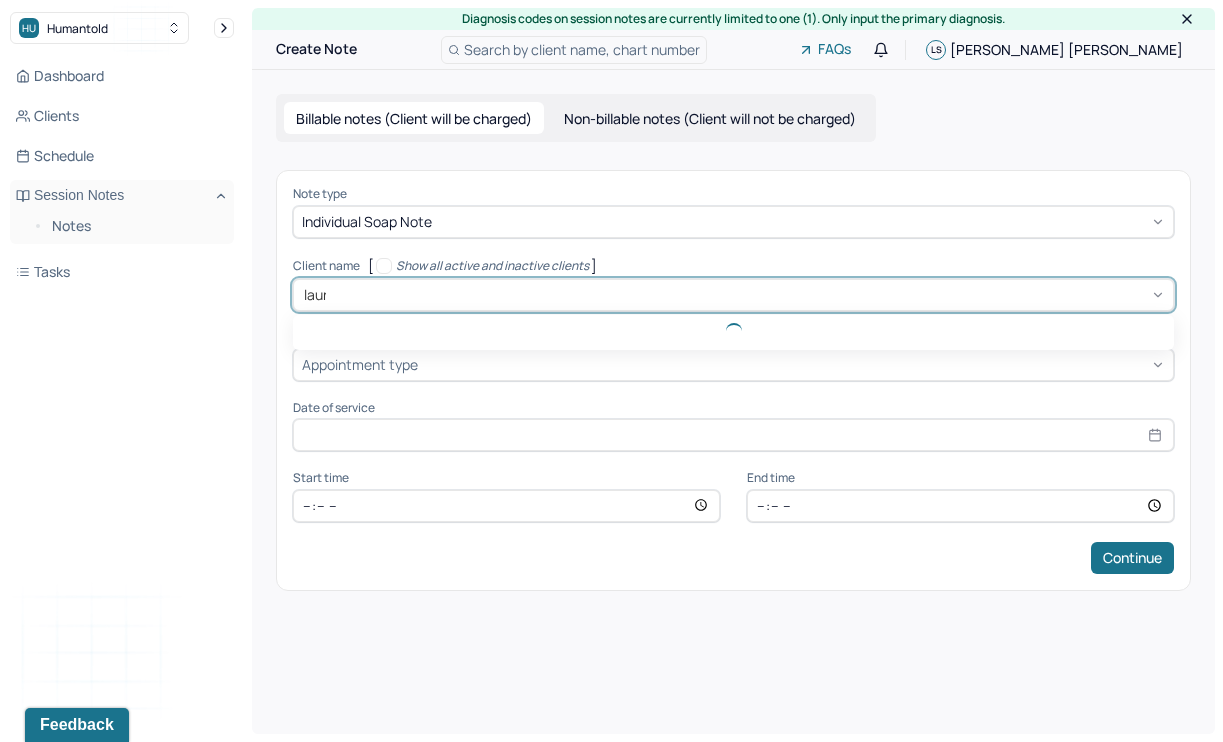 type on "lauren" 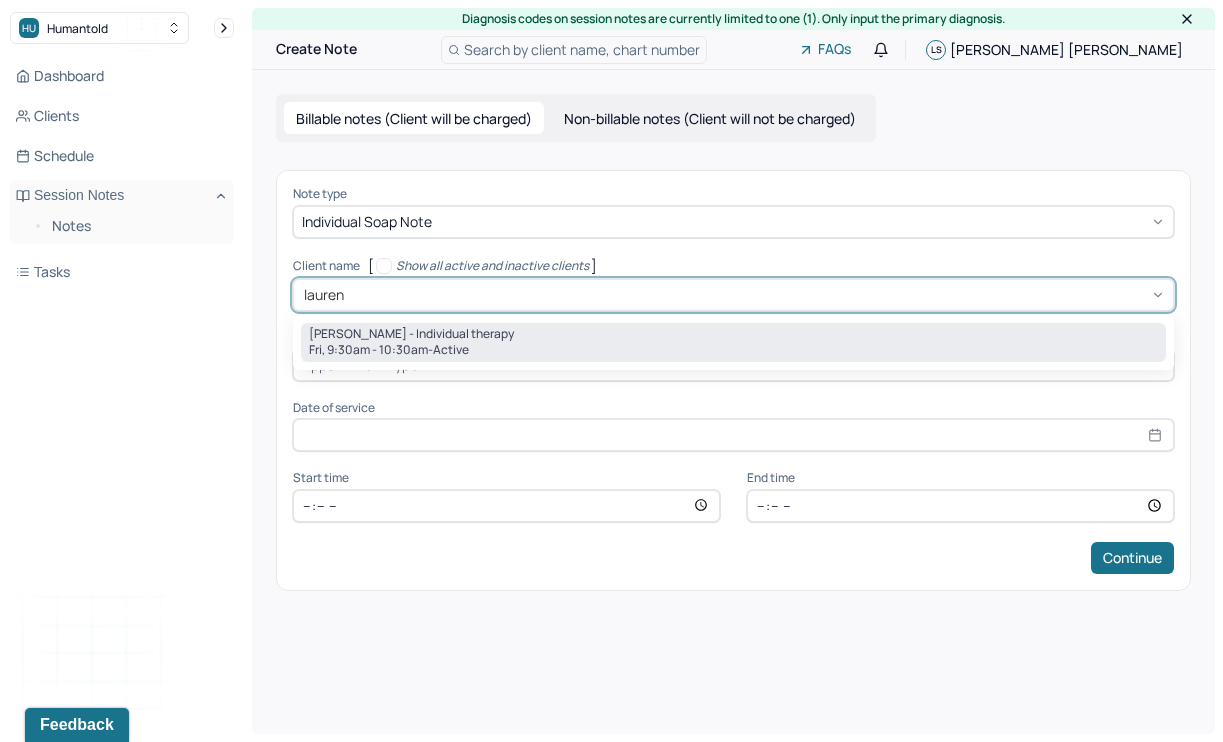 click on "[PERSON_NAME] - Individual therapy" at bounding box center [411, 334] 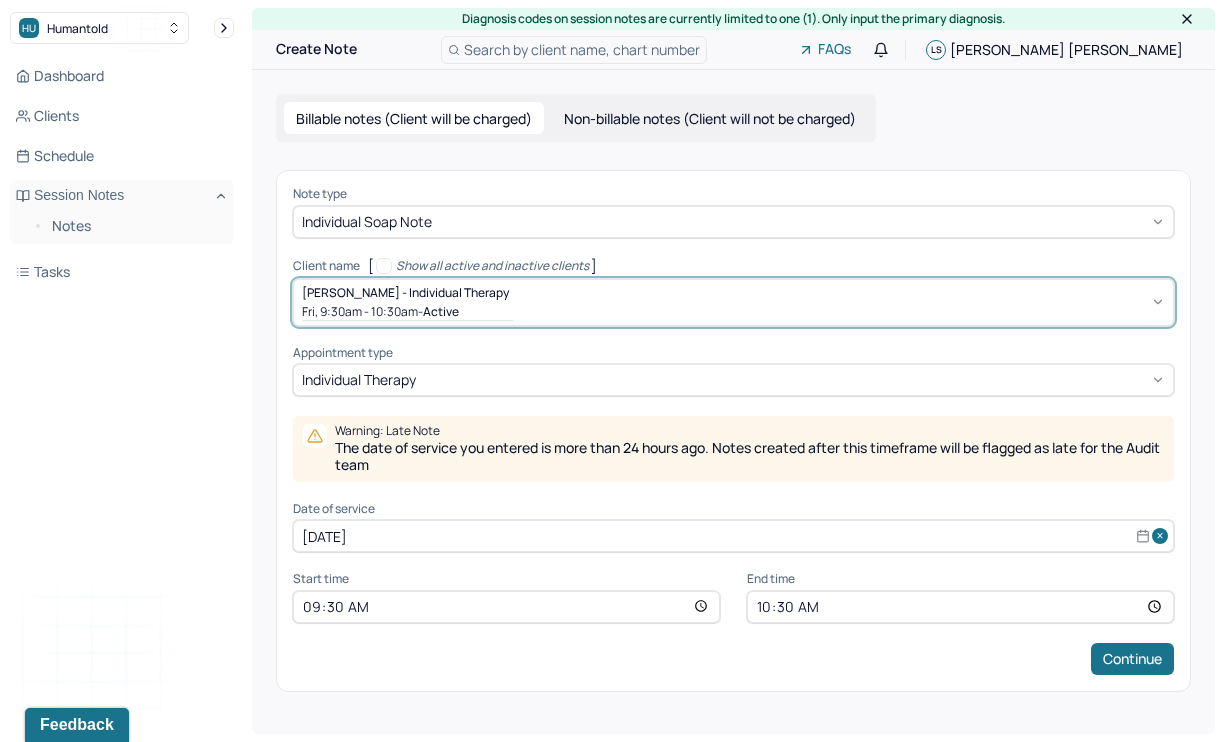 click on "[DATE]" at bounding box center [733, 536] 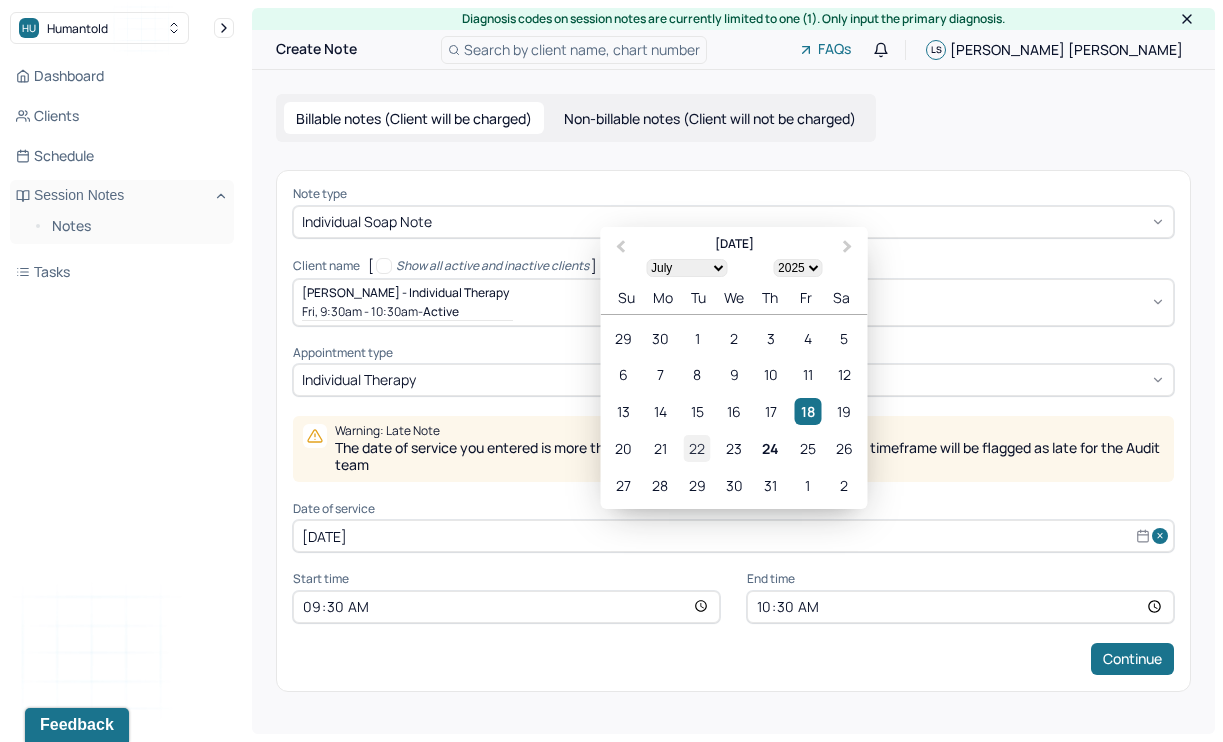 click on "22" at bounding box center [697, 448] 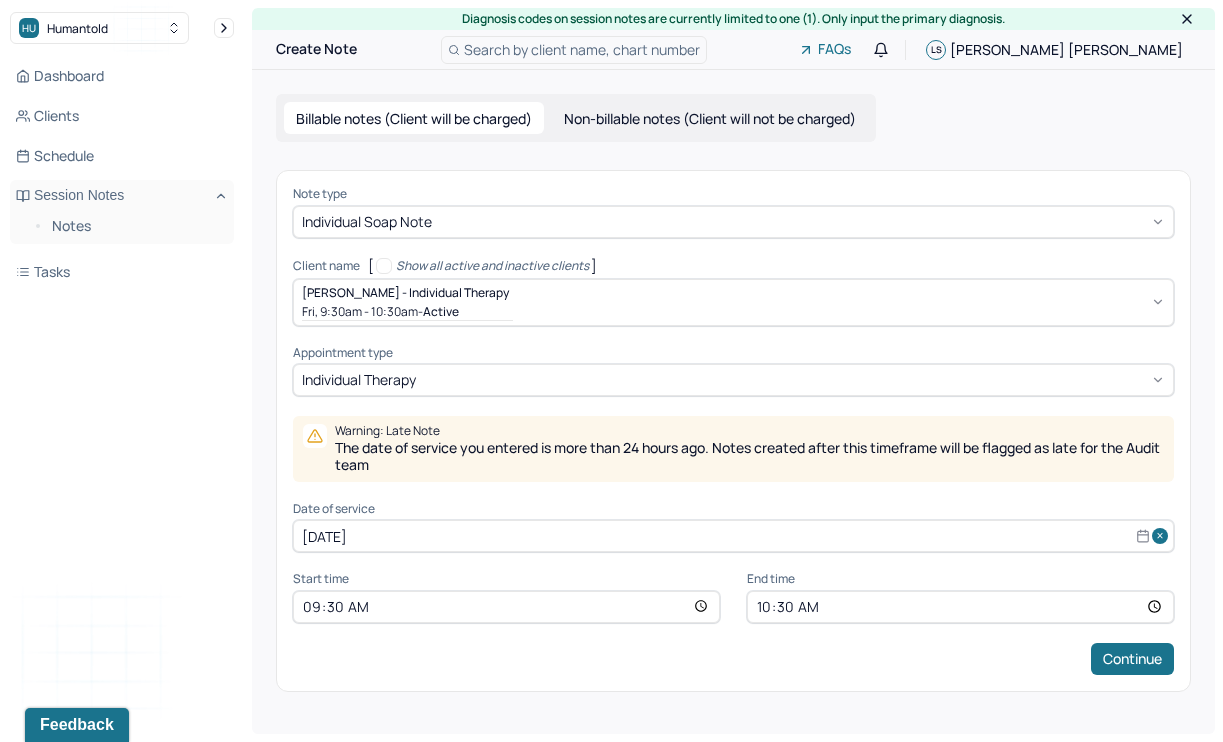click on "09:30" at bounding box center (506, 607) 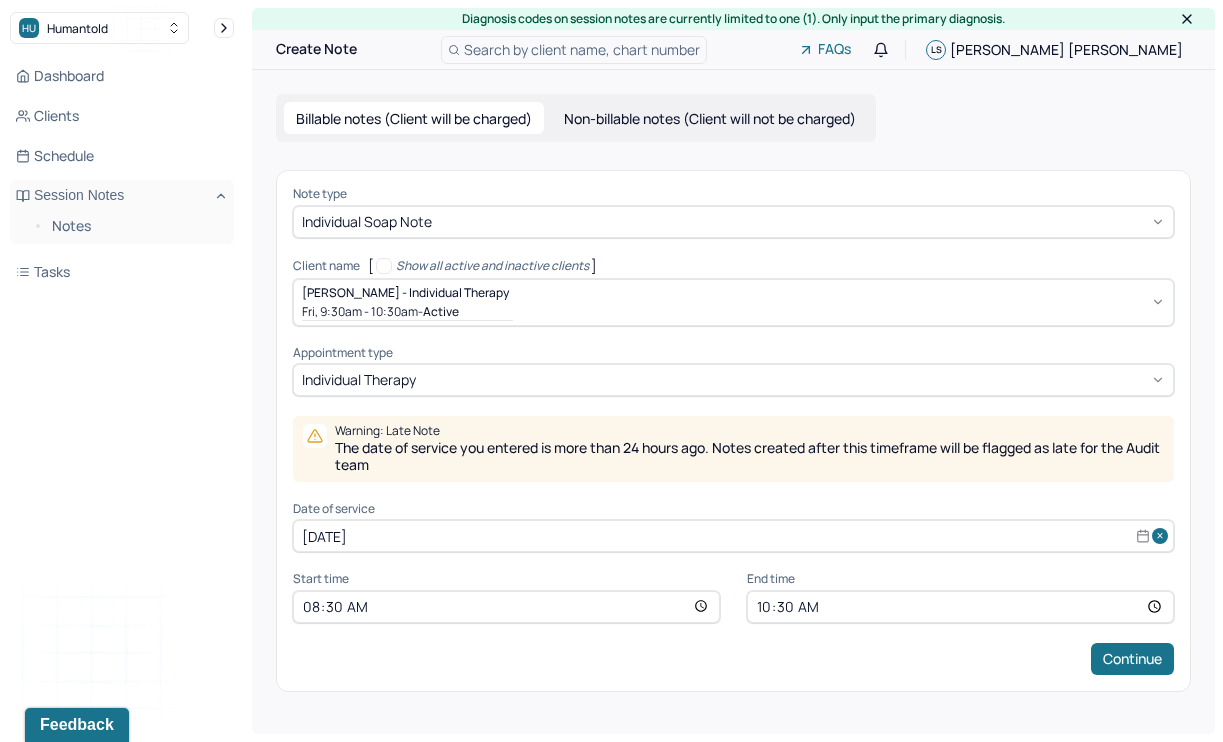 type on "08:30" 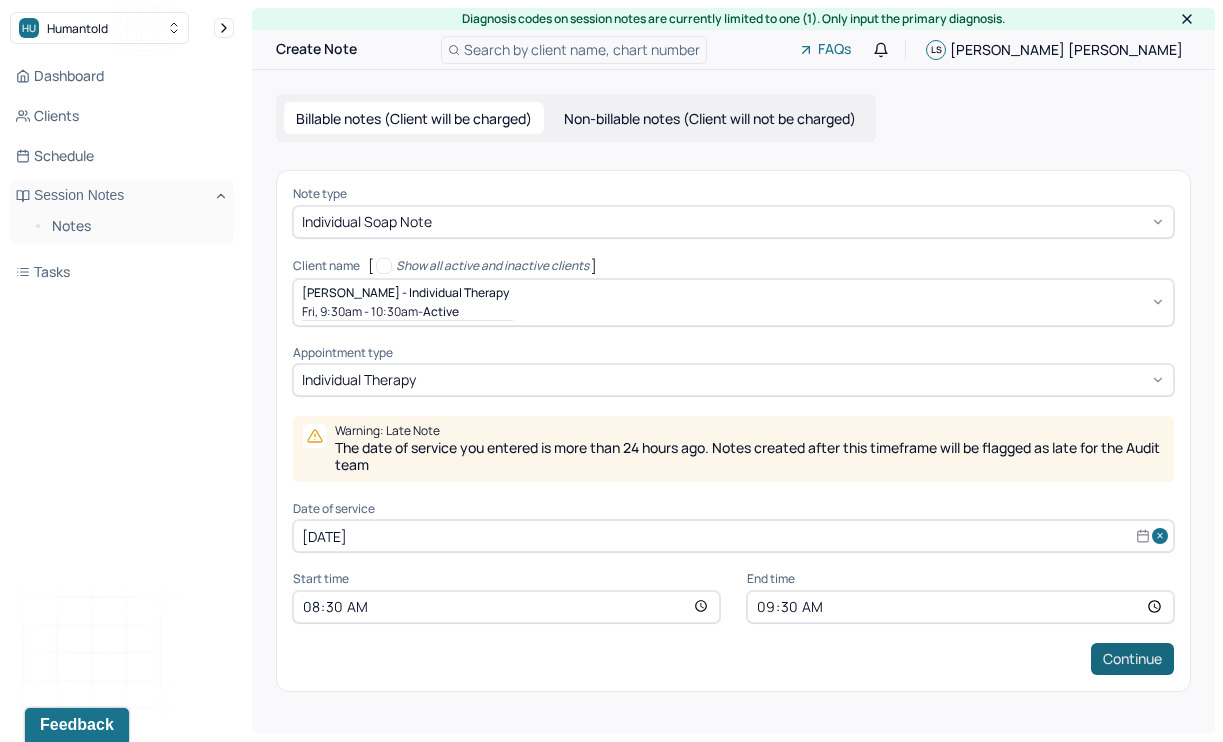 type on "09:30" 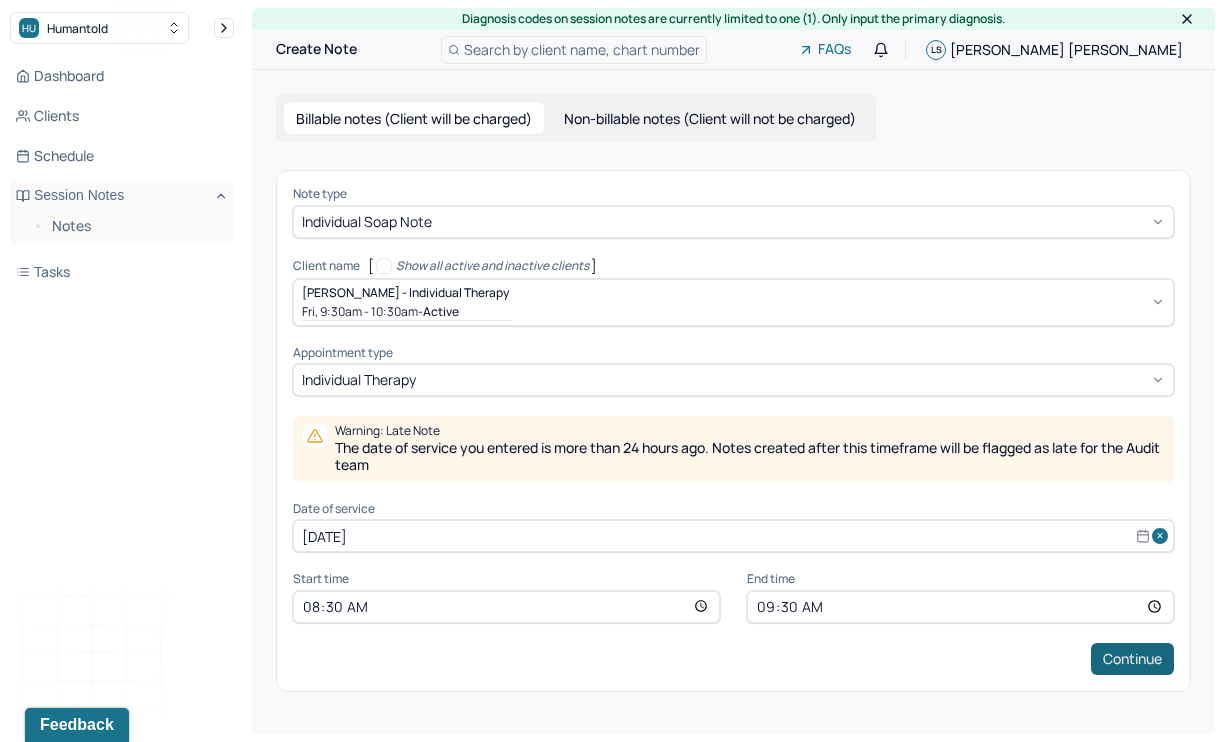 click on "Continue" at bounding box center [1132, 659] 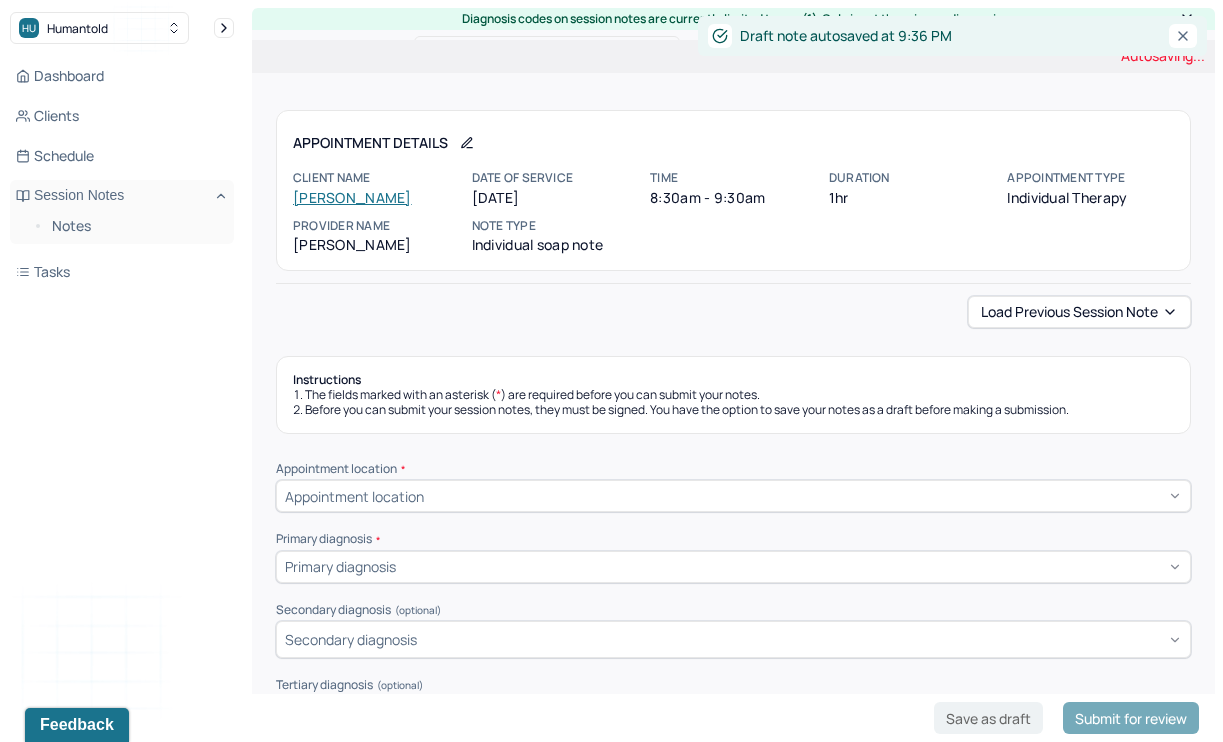 click on "Load previous session note Instructions The fields marked with an asterisk ( * ) are required before you can submit your notes. Before you can submit your session notes, they must be signed. You have the option to save your notes as a draft before making a submission. Appointment location * Appointment location Primary diagnosis * Primary diagnosis Secondary diagnosis (optional) Secondary diagnosis Tertiary diagnosis (optional) Tertiary diagnosis Emotional / Behavioural symptoms demonstrated * Causing * Causing Intention for Session * Intention for Session Session Note Subjective This section is for Subjective reporting of your clients, it can include their mood, their reported symptoms, their efforts since your last meeting to implement your homework or recommendations or any questions they have Objective What were the behaviors, nonverbal expressions,gestures, postures, and overall presentation of the client? Consider client's mood and affect,client's response to treatment, any use of assessments. EDMR Plan" at bounding box center [733, 1899] 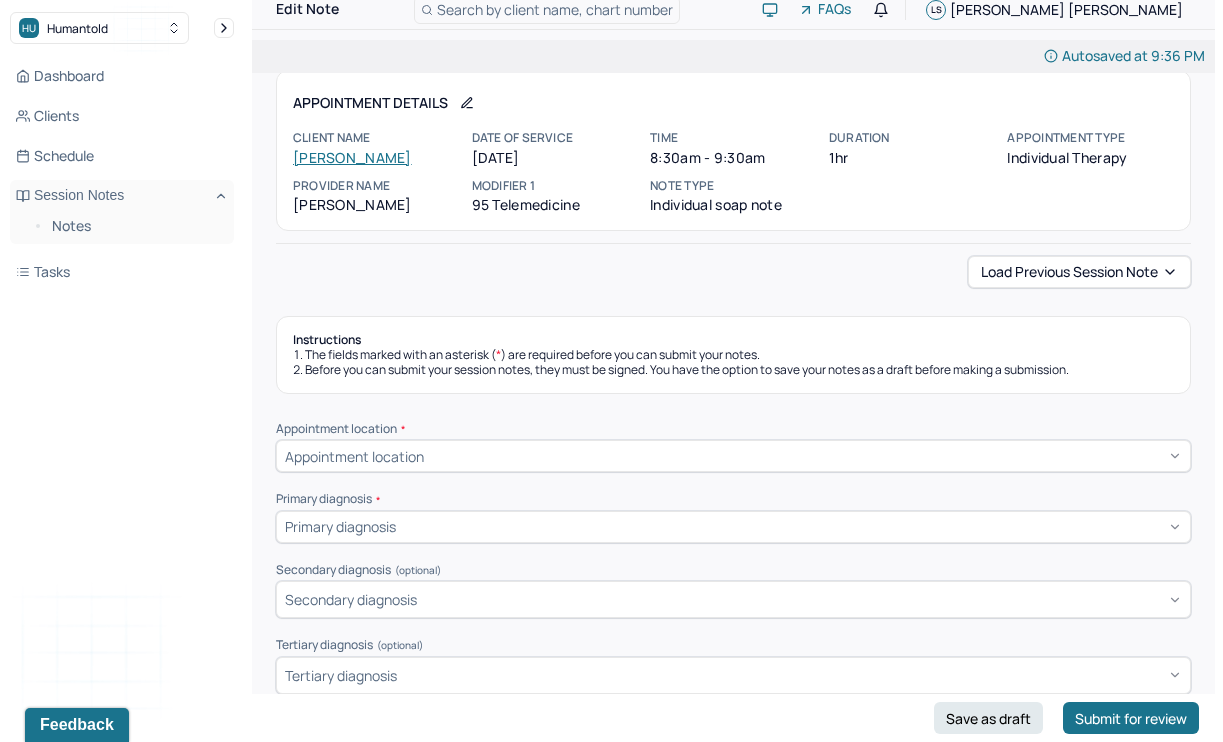 scroll, scrollTop: 44, scrollLeft: 0, axis: vertical 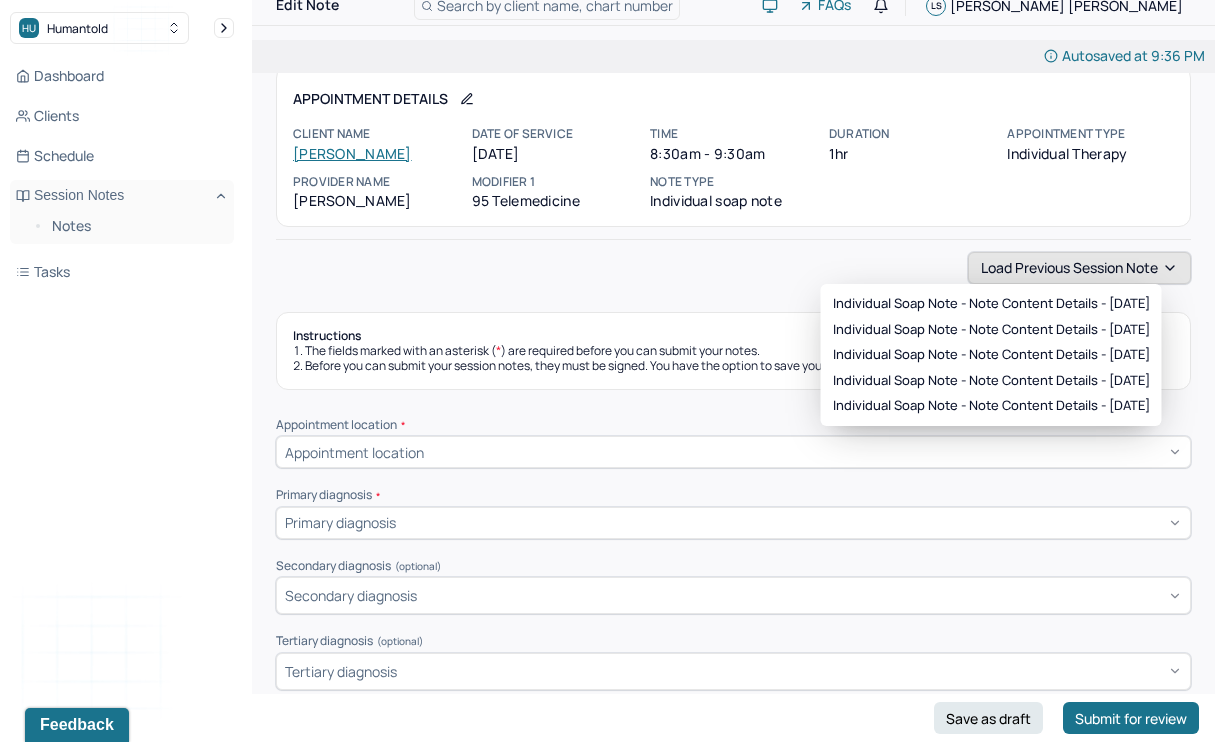 click on "Load previous session note" at bounding box center [1079, 268] 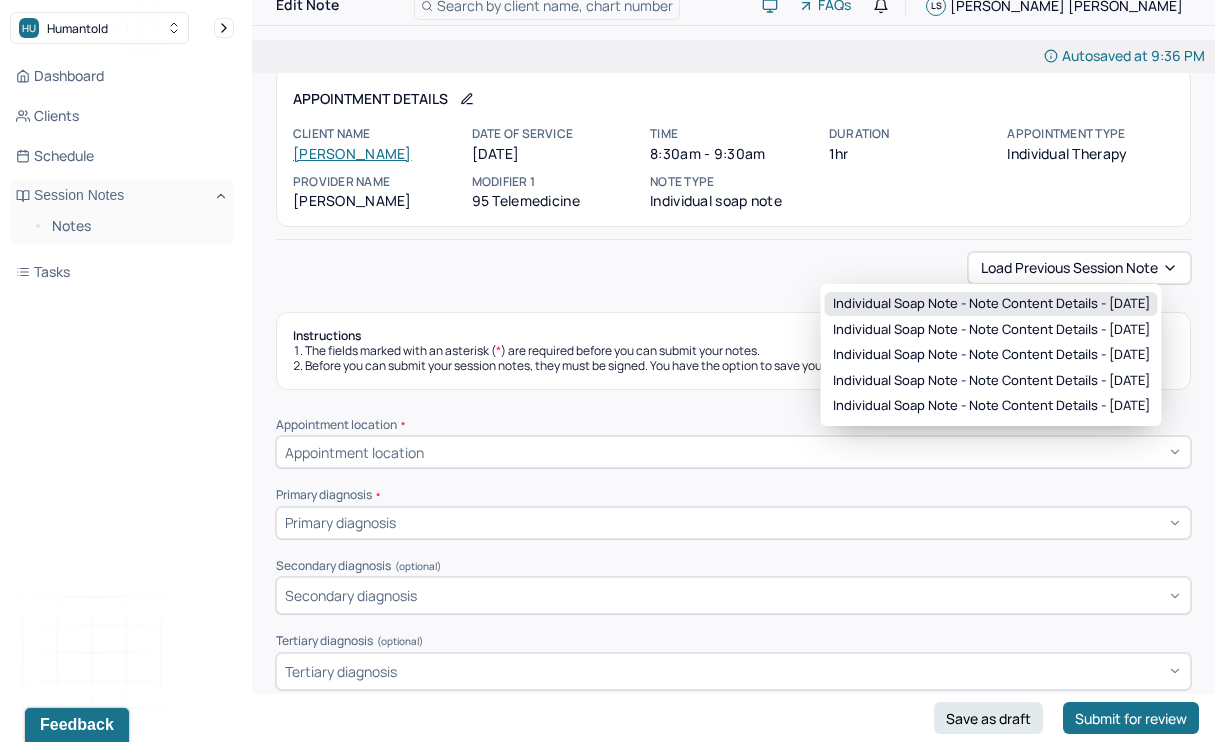 click on "Individual soap note   - Note content Details -   [DATE]" at bounding box center [991, 304] 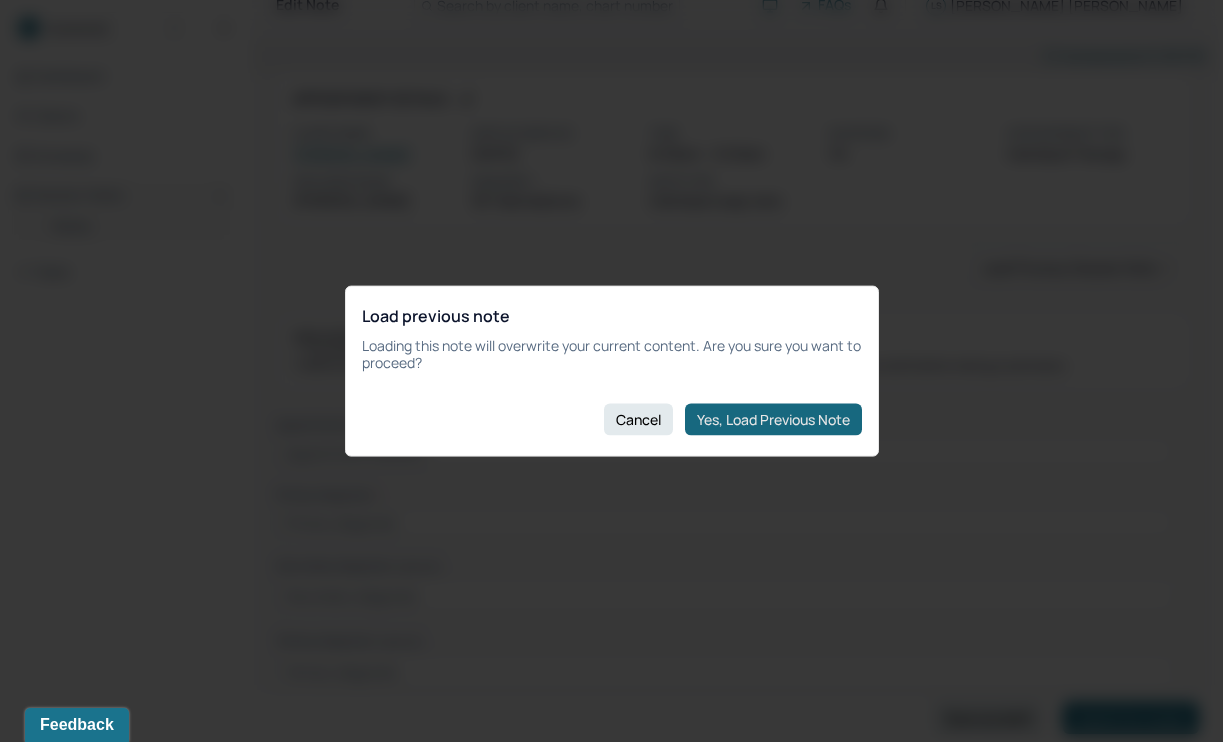 click on "Yes, Load Previous Note" at bounding box center [773, 419] 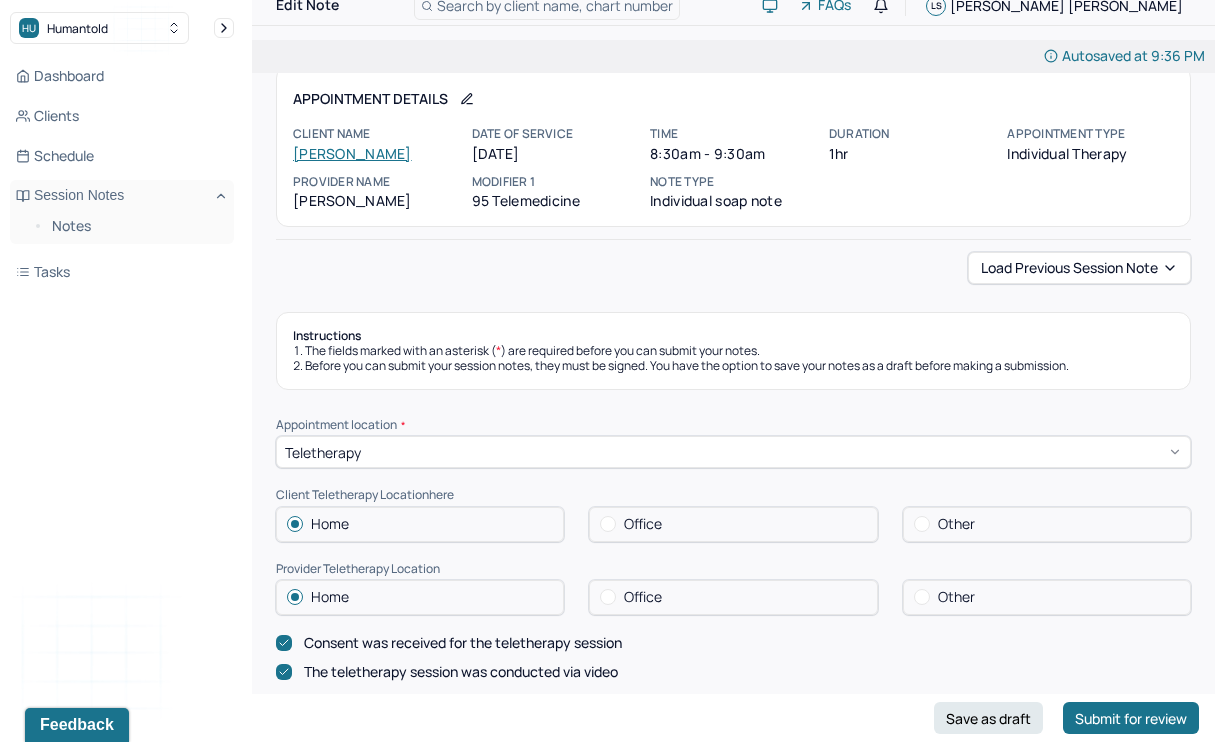 click on "Instructions The fields marked with an asterisk ( * ) are required before you can submit your notes. Before you can submit your session notes, they must be signed. You have the option to save your notes as a draft before making a submission. Appointment location * Teletherapy Client Teletherapy Location here Home Office Other Provider Teletherapy Location Home Office Other Consent was received for the teletherapy session The teletherapy session was conducted via video Primary diagnosis * F43.20 [MEDICAL_DATA] Secondary diagnosis (optional) Secondary diagnosis Tertiary diagnosis (optional) Tertiary diagnosis Emotional / Behavioural symptoms demonstrated * Client is experiencing intense emotions and feeling overwhelmed with complex feelings related to her father’s mental health which has declined since her wedding.  Causing * Maladaptive Functioning Intention for Session * Facilitate coping mechanisms Session Note Subjective Objective Assessment Therapy Intervention Techniques EDMR Other Plan" at bounding box center (733, 1993) 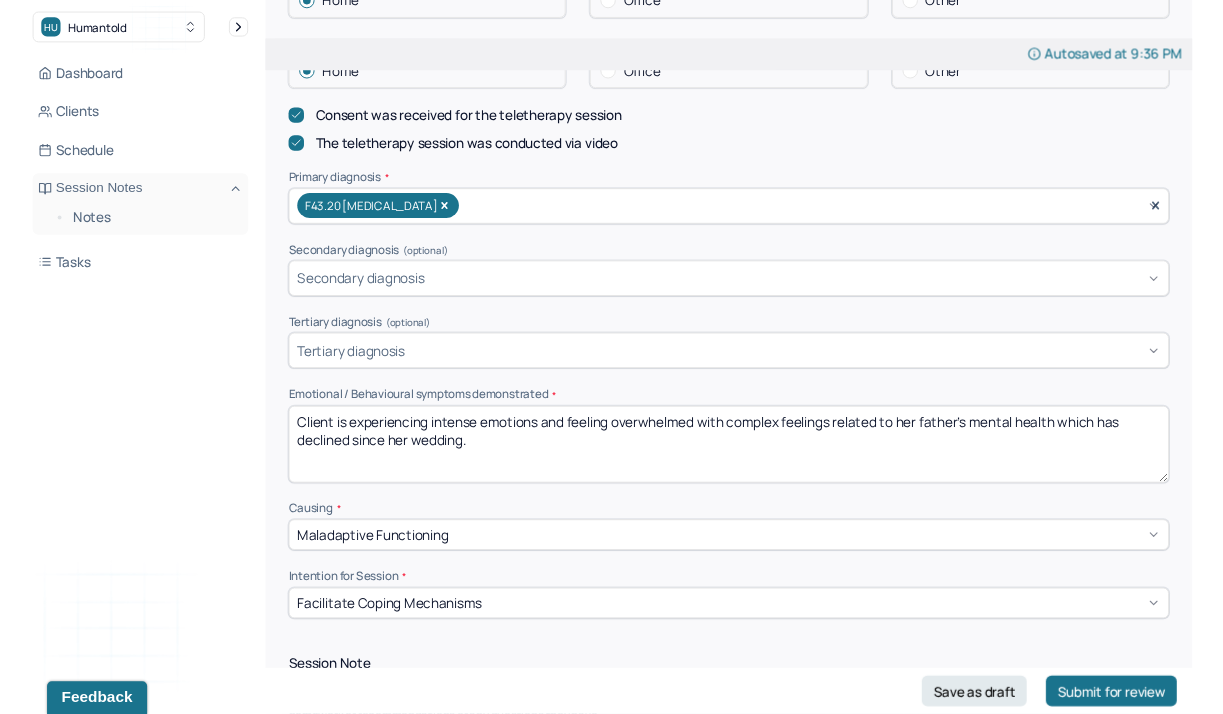 scroll, scrollTop: 571, scrollLeft: 0, axis: vertical 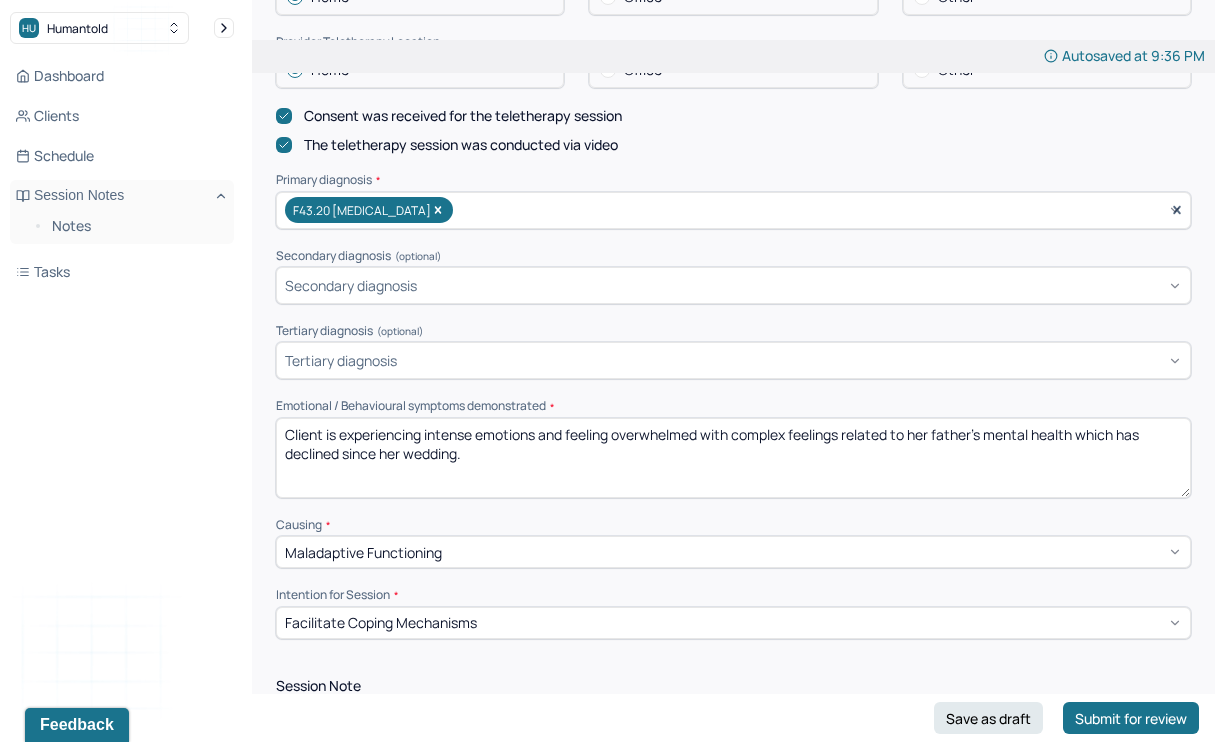 drag, startPoint x: 485, startPoint y: 442, endPoint x: 253, endPoint y: 411, distance: 234.06195 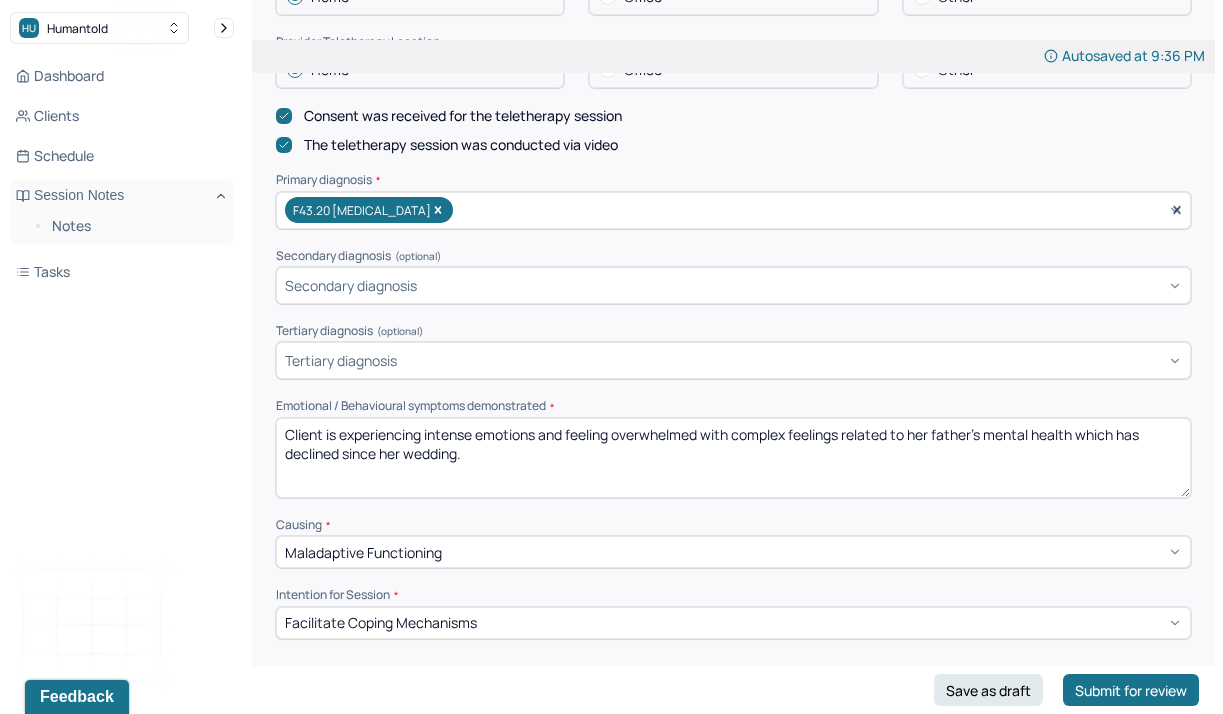 paste on "The client is struggling with overwhelming and intense emotions as she processes complex feelings tied to her father’s mental health" 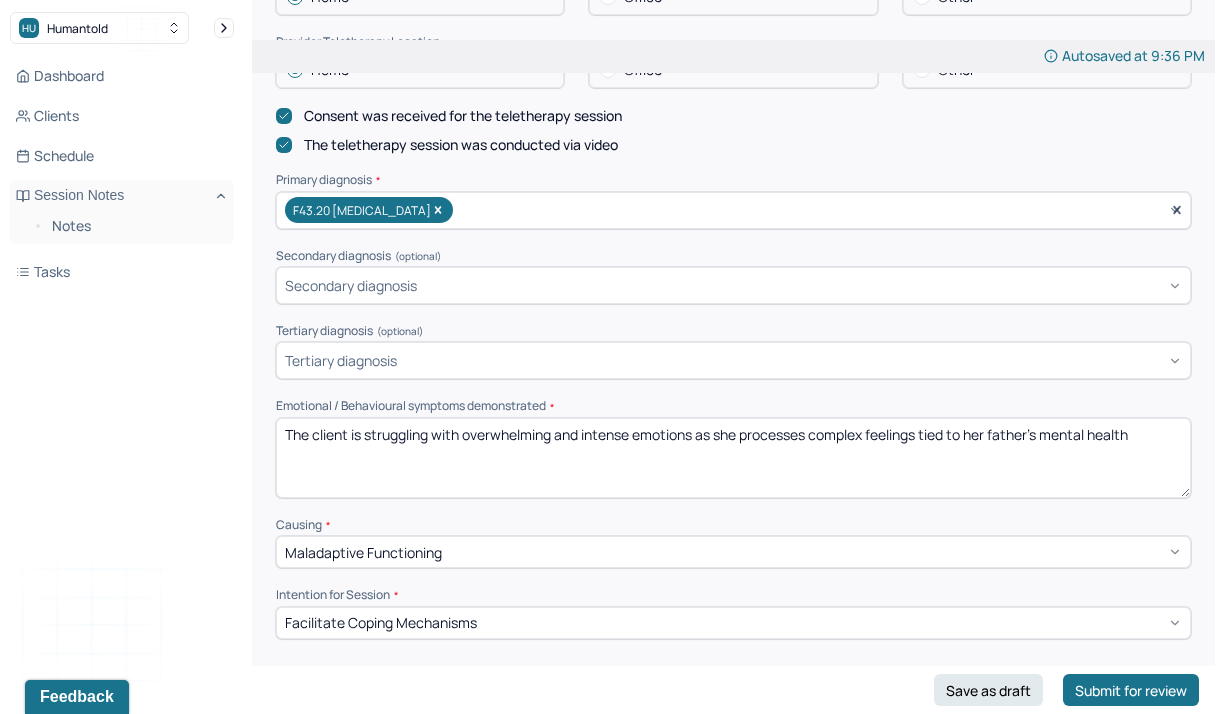 drag, startPoint x: 318, startPoint y: 418, endPoint x: 236, endPoint y: 417, distance: 82.006096 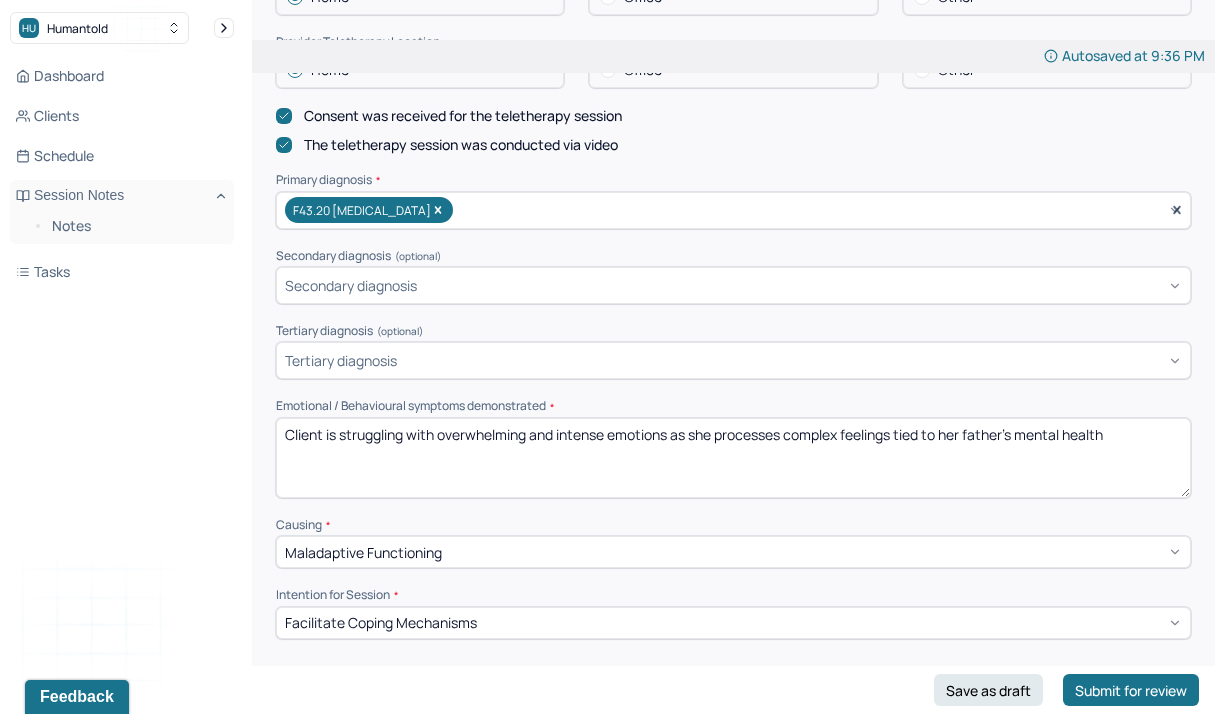 click on "Appointment location * Teletherapy Client Teletherapy Location here Home Office Other Provider Teletherapy Location Home Office Other Consent was received for the teletherapy session The teletherapy session was conducted via video Primary diagnosis * F43.20 [MEDICAL_DATA] Secondary diagnosis (optional) Secondary diagnosis Tertiary diagnosis (optional) Tertiary diagnosis Emotional / Behavioural symptoms demonstrated * The client is struggling with overwhelming and intense emotions as she processes complex feelings tied to her father’s mental health Causing * Maladaptive Functioning Intention for Session * Facilitate coping mechanisms" at bounding box center (733, 265) 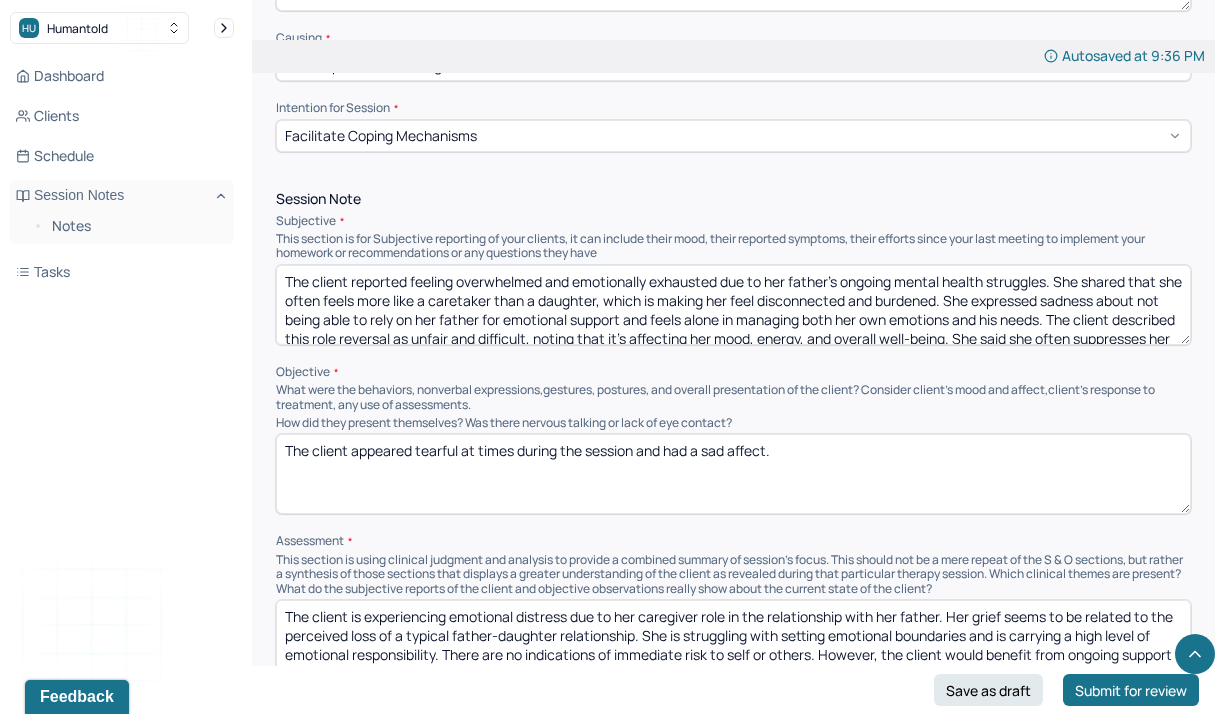 scroll, scrollTop: 1074, scrollLeft: 0, axis: vertical 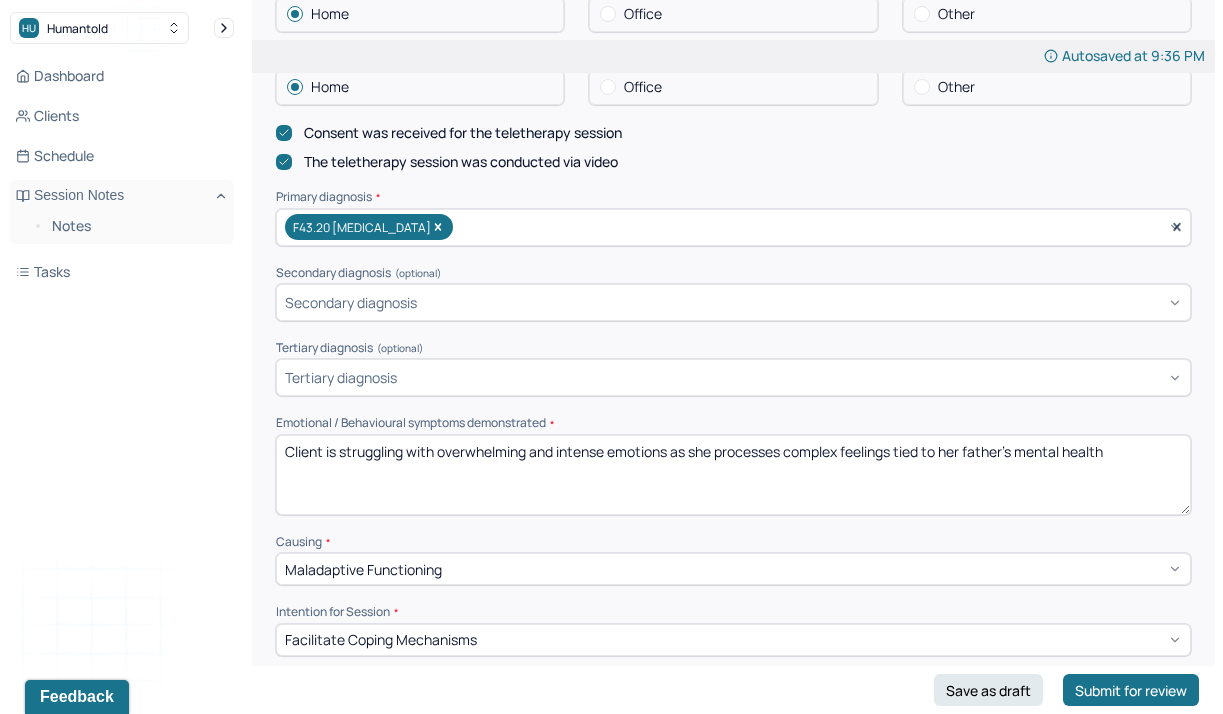 drag, startPoint x: 1119, startPoint y: 434, endPoint x: 948, endPoint y: 435, distance: 171.00293 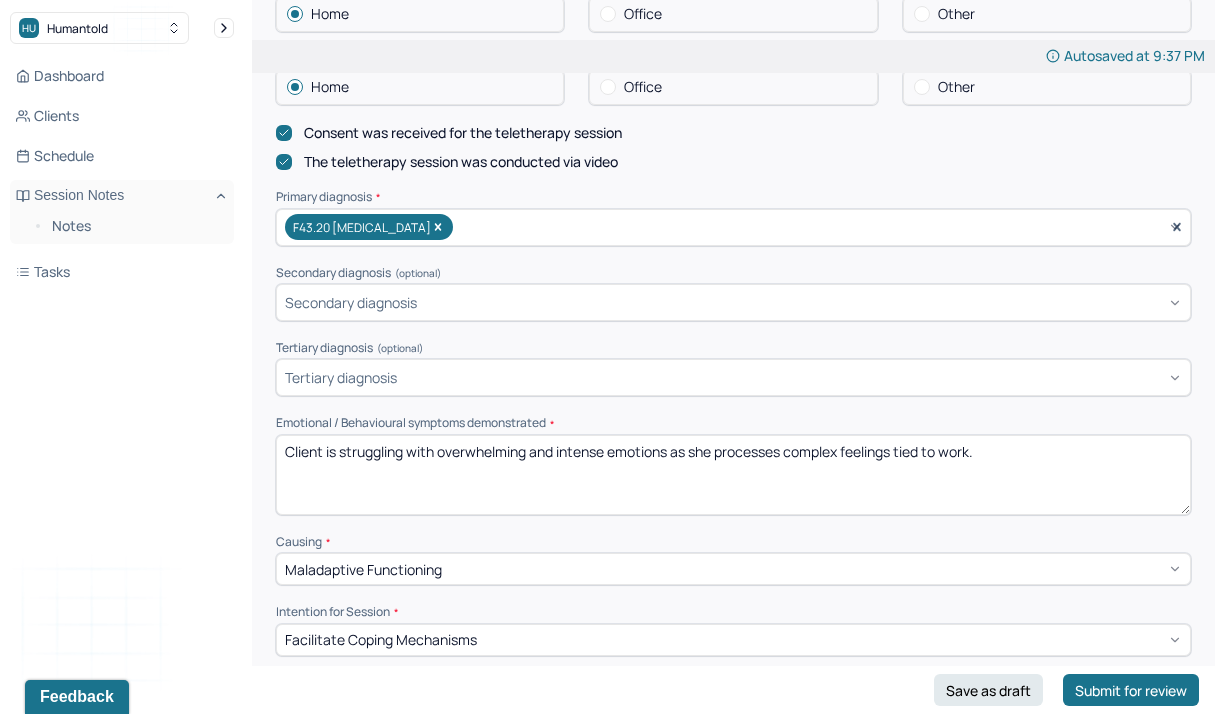 type on "Client is struggling with overwhelming and intense emotions as she processes complex feelings tied to work." 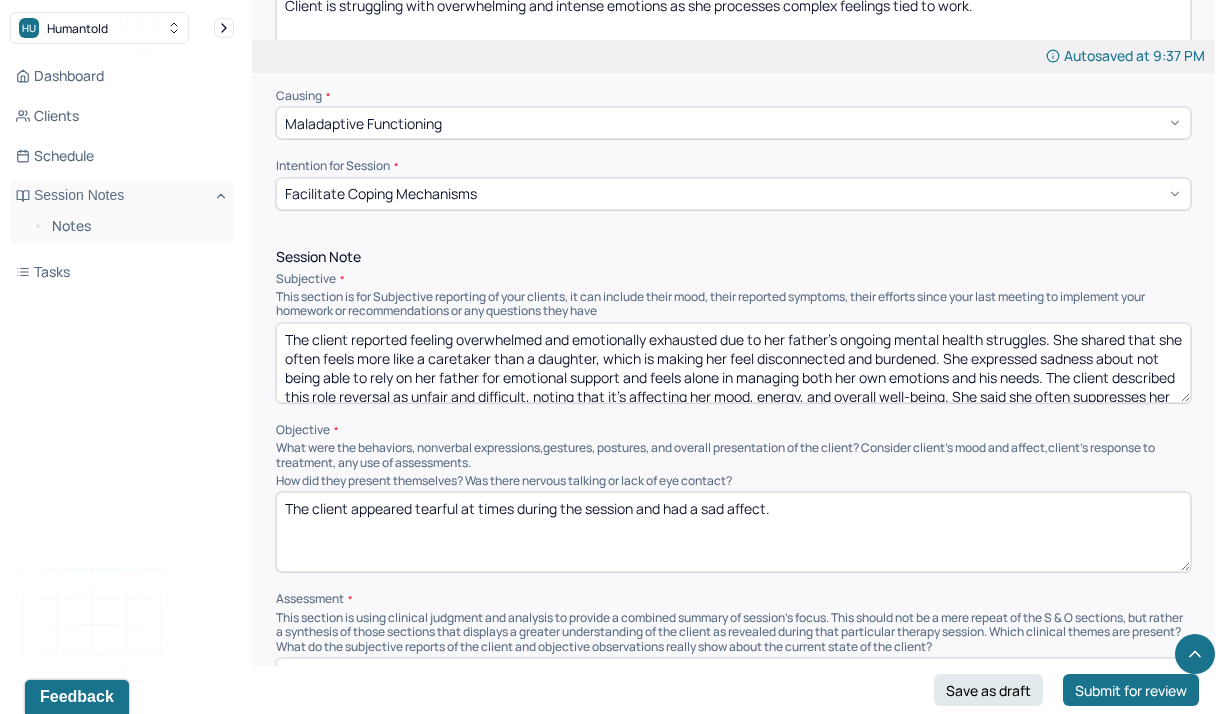 scroll, scrollTop: 1008, scrollLeft: 0, axis: vertical 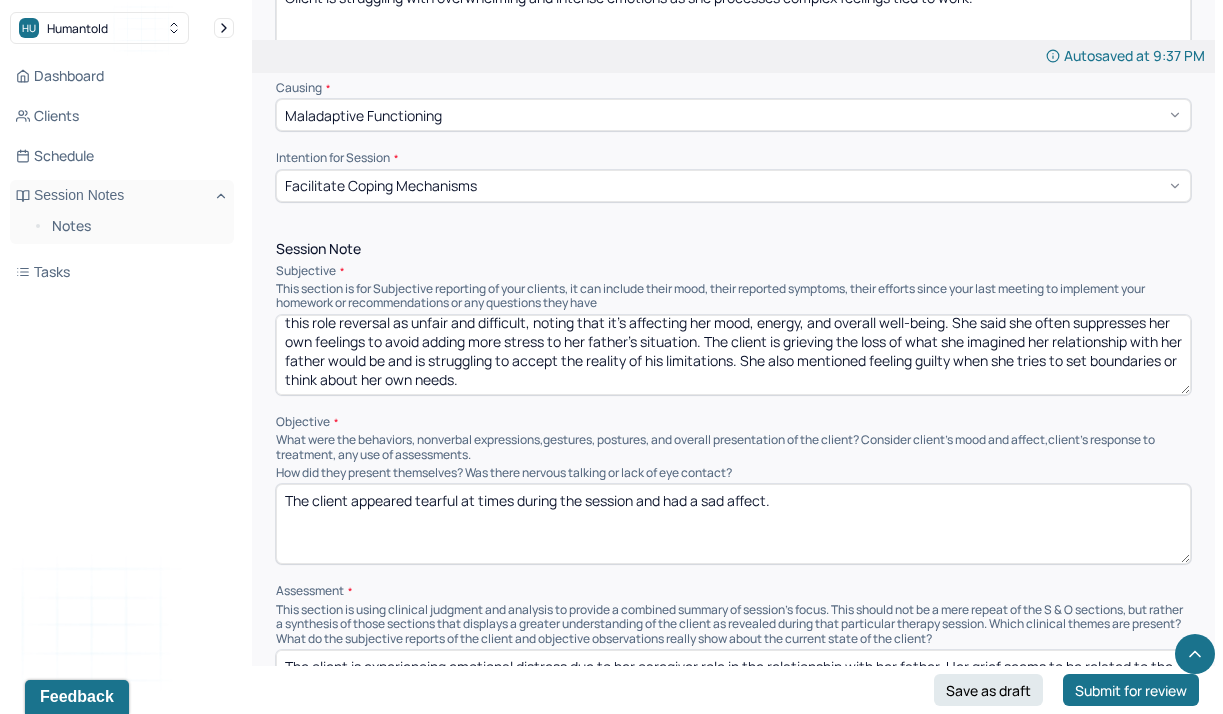 drag, startPoint x: 289, startPoint y: 309, endPoint x: 1292, endPoint y: 397, distance: 1006.853 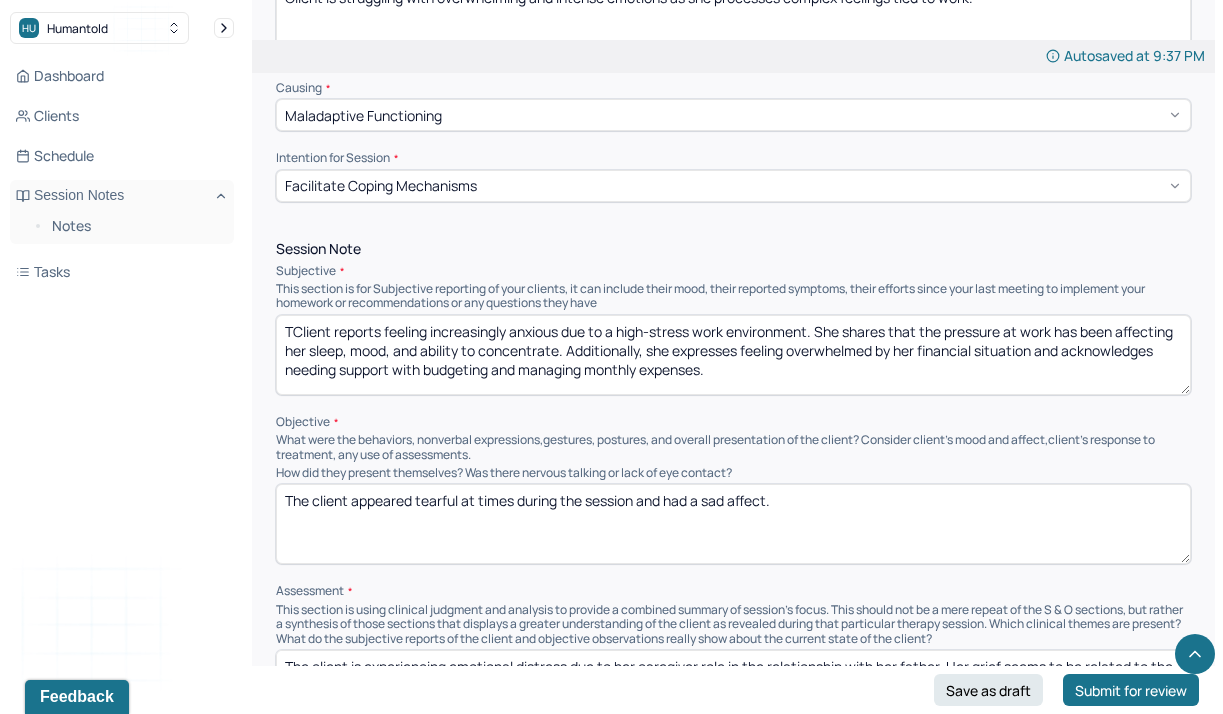 scroll, scrollTop: 0, scrollLeft: 0, axis: both 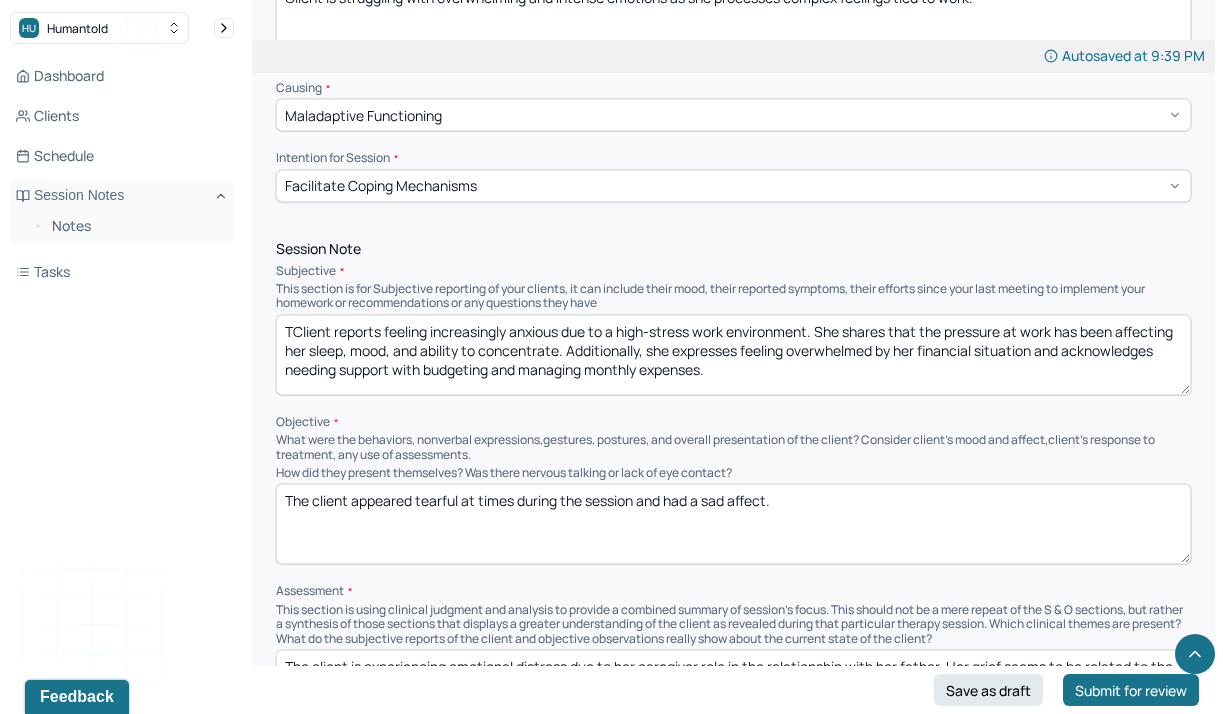 type on "TClient reports feeling increasingly anxious due to a high-stress work environment. She shares that the pressure at work has been affecting her sleep, mood, and ability to concentrate. Additionally, she expresses feeling overwhelmed by her financial situation and acknowledges needing support with budgeting and managing monthly expenses." 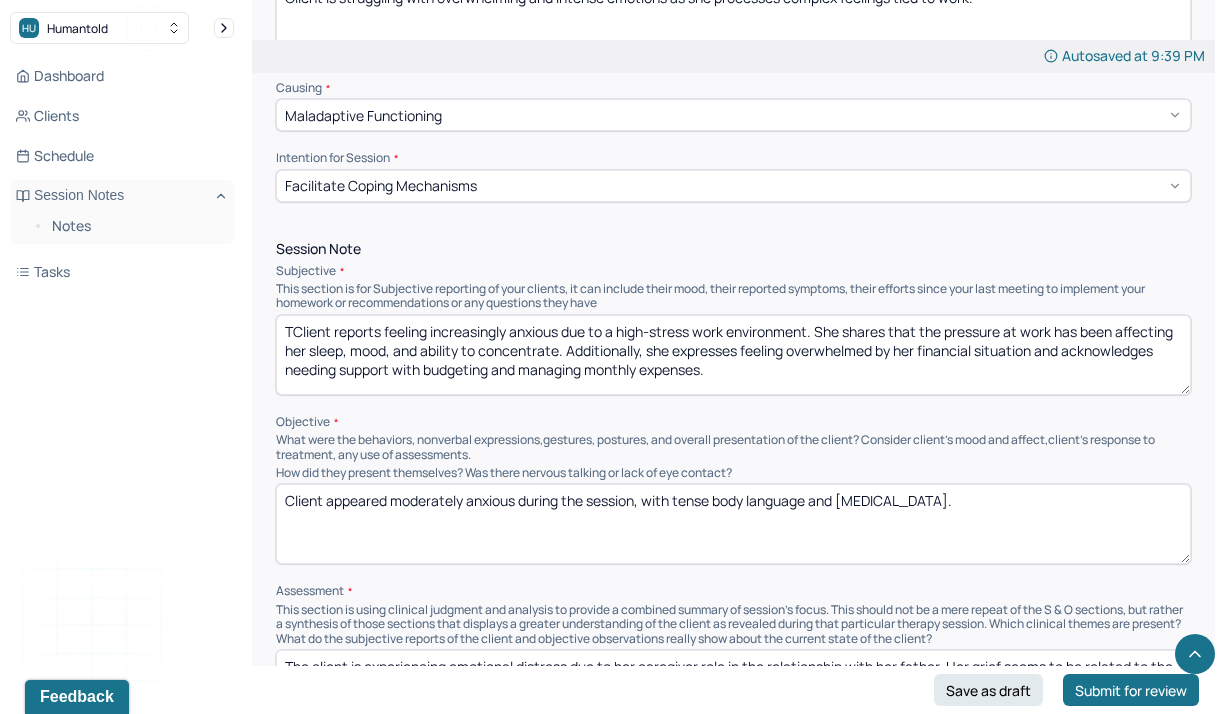 type on "Client appeared moderately anxious during the session, with tense body language and [MEDICAL_DATA]." 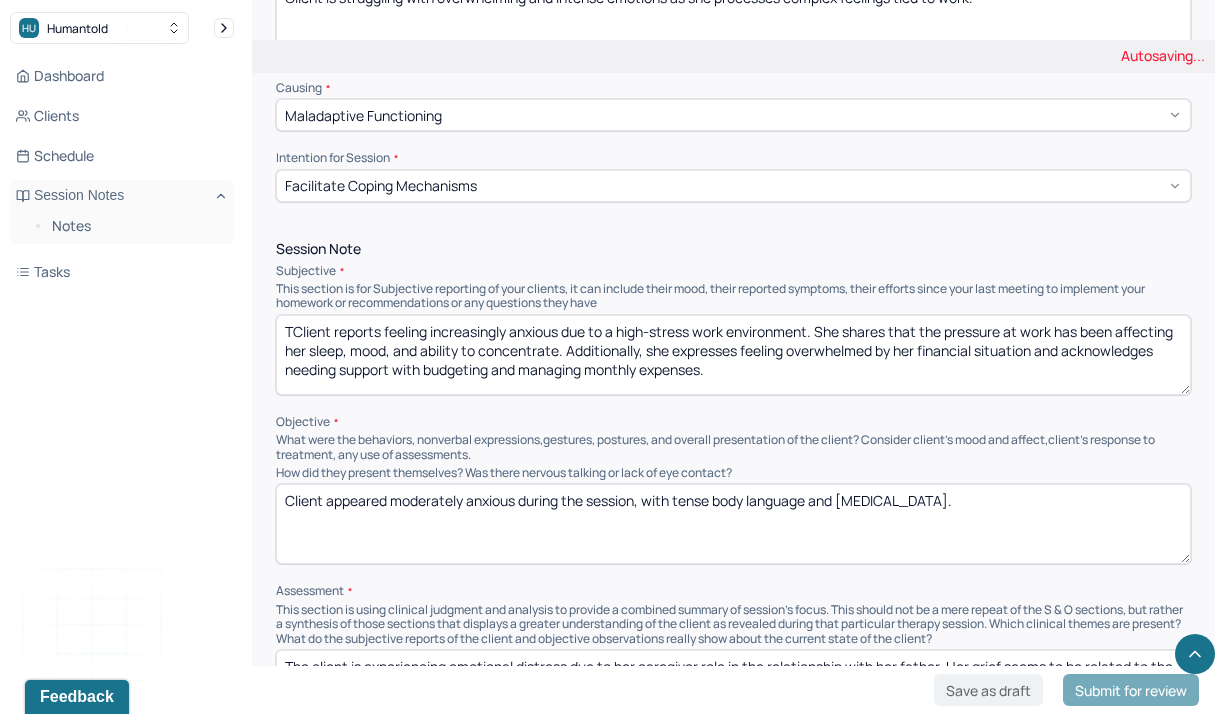 click on "What were the behaviors, nonverbal expressions,gestures, postures, and overall presentation of the client? Consider client's mood and affect,client's response to treatment, any use of assessments." at bounding box center (733, 447) 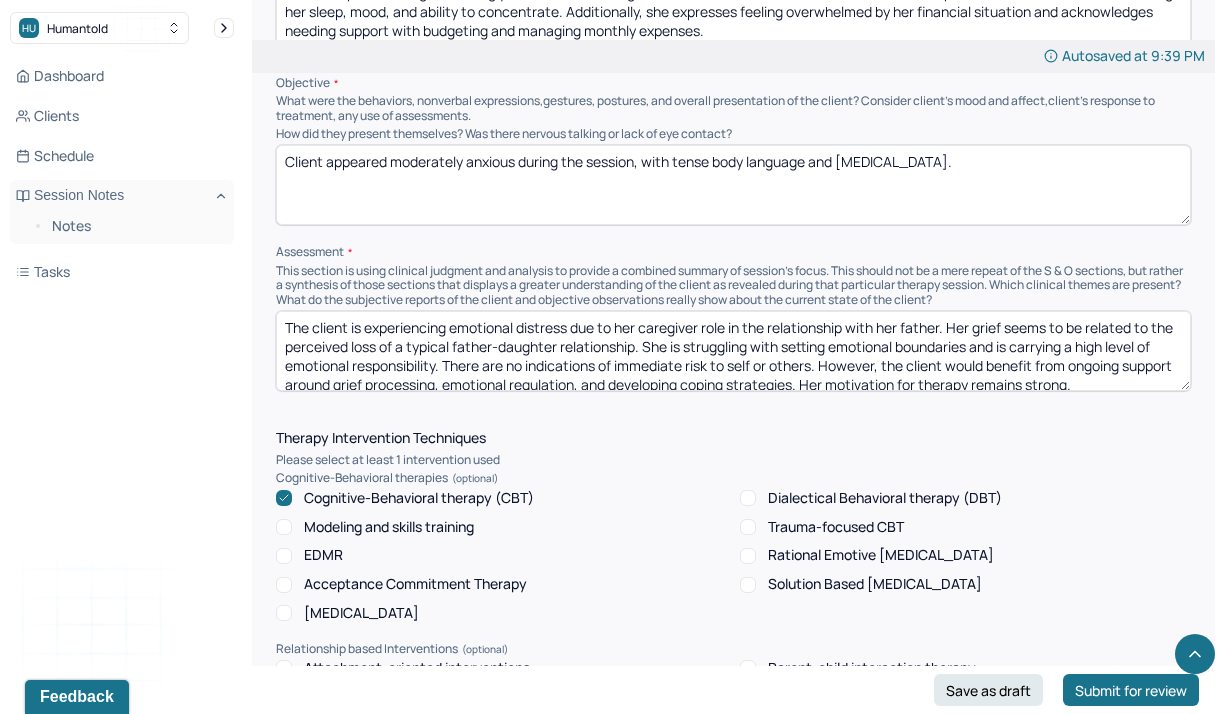 scroll, scrollTop: 1359, scrollLeft: 0, axis: vertical 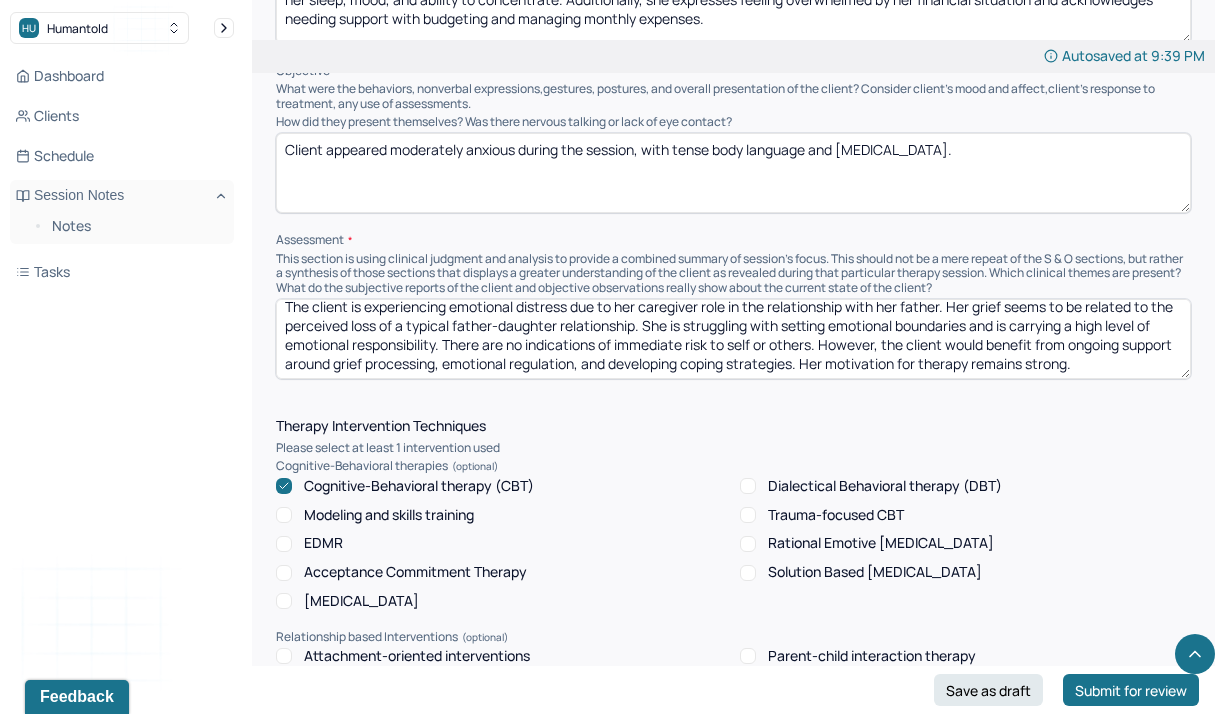 drag, startPoint x: 286, startPoint y: 294, endPoint x: 1223, endPoint y: 387, distance: 941.60394 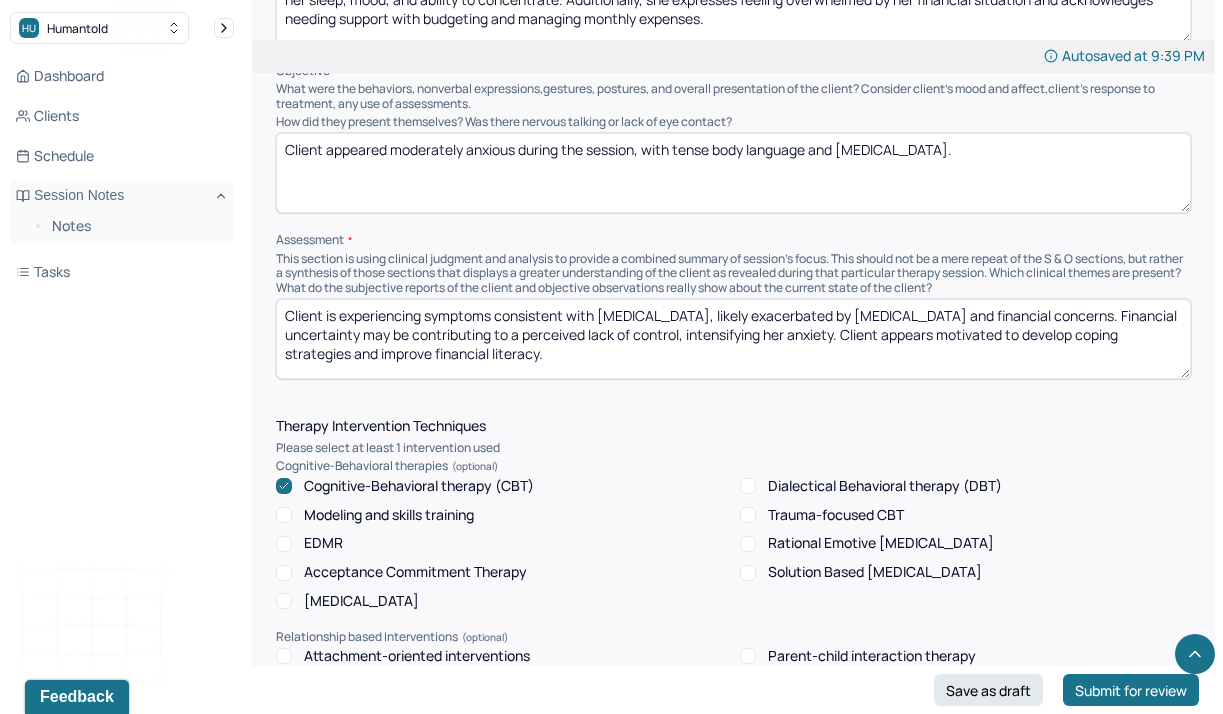 scroll, scrollTop: 0, scrollLeft: 0, axis: both 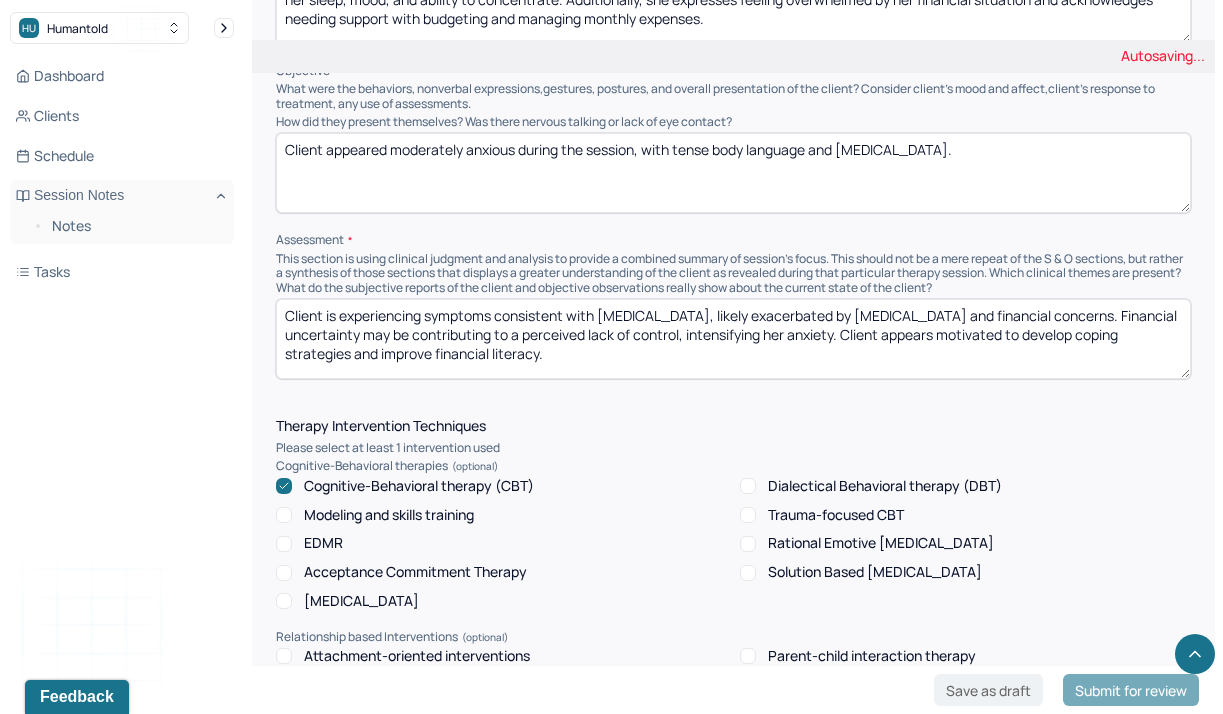 click on "This section is using clinical judgment and analysis to provide a combined summary of session's focus. This should not be a mere repeat of the S & O sections, but rather a synthesis of those sections that displays a greater understanding of the client as revealed during that particular therapy session. Which clinical themes are present? What do the subjective reports of the client and objective observations really show about the current state of the client?" at bounding box center (733, 273) 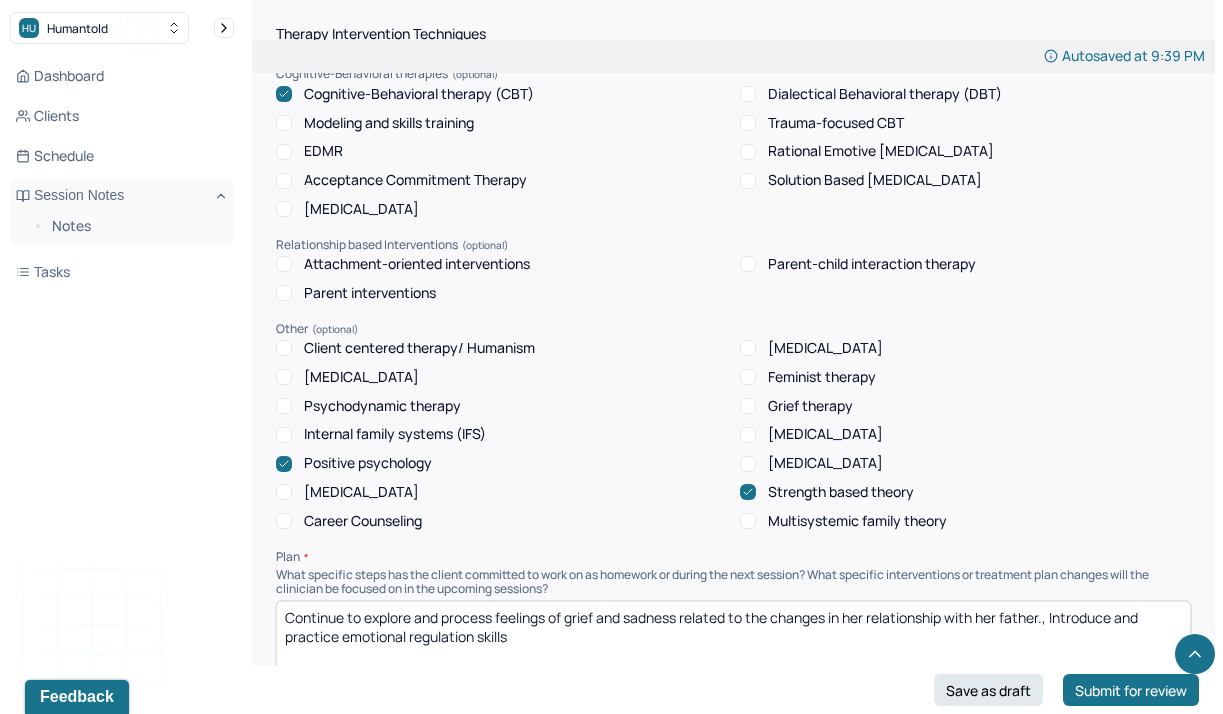 scroll, scrollTop: 1762, scrollLeft: 0, axis: vertical 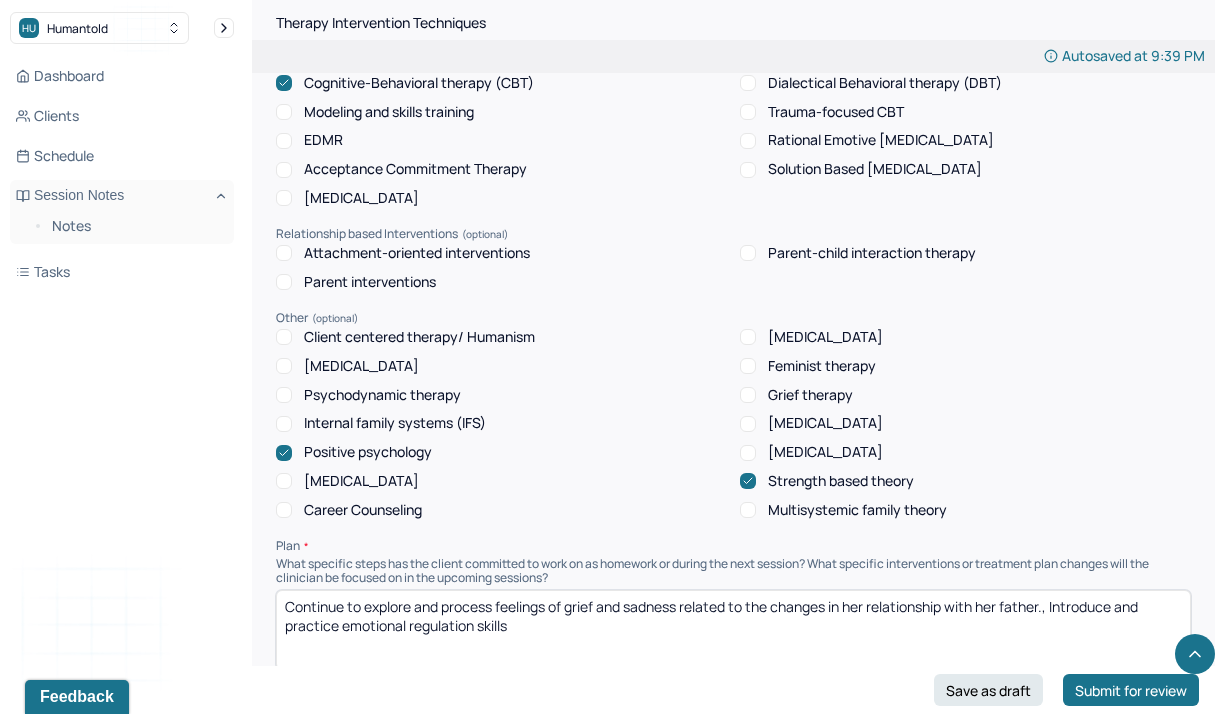 drag, startPoint x: 593, startPoint y: 599, endPoint x: 250, endPoint y: 560, distance: 345.21008 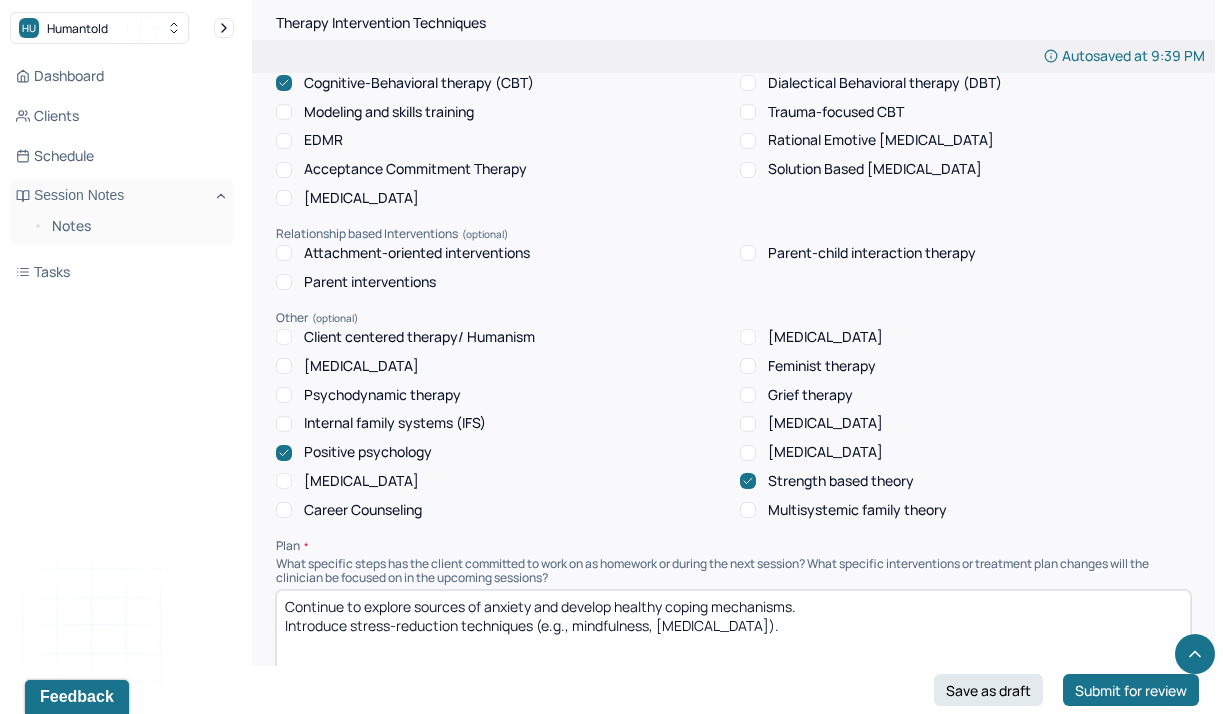 click on "Continue to explore sources of anxiety and develop healthy coping mechanisms.
Introduce stress-reduction techniques (e.g., mindfulness, [MEDICAL_DATA])." at bounding box center [733, 630] 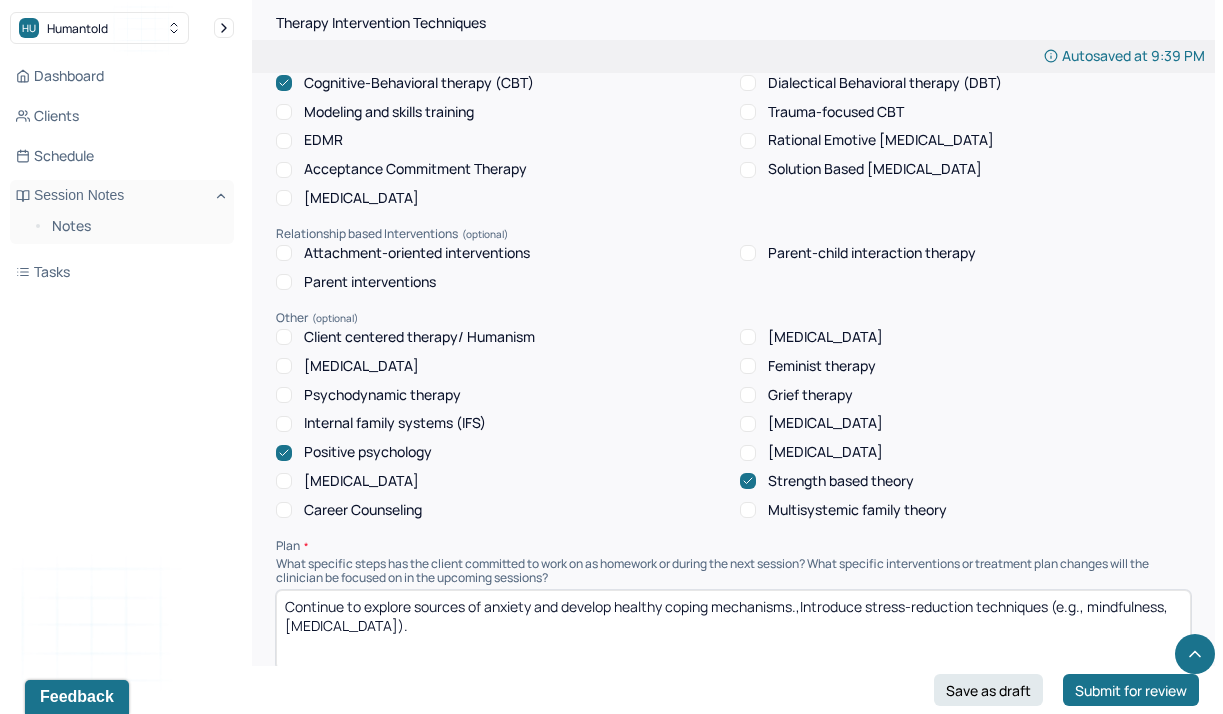 type on "Continue to explore sources of anxiety and develop healthy coping mechanisms.,Introduce stress-reduction techniques (e.g., mindfulness, [MEDICAL_DATA])." 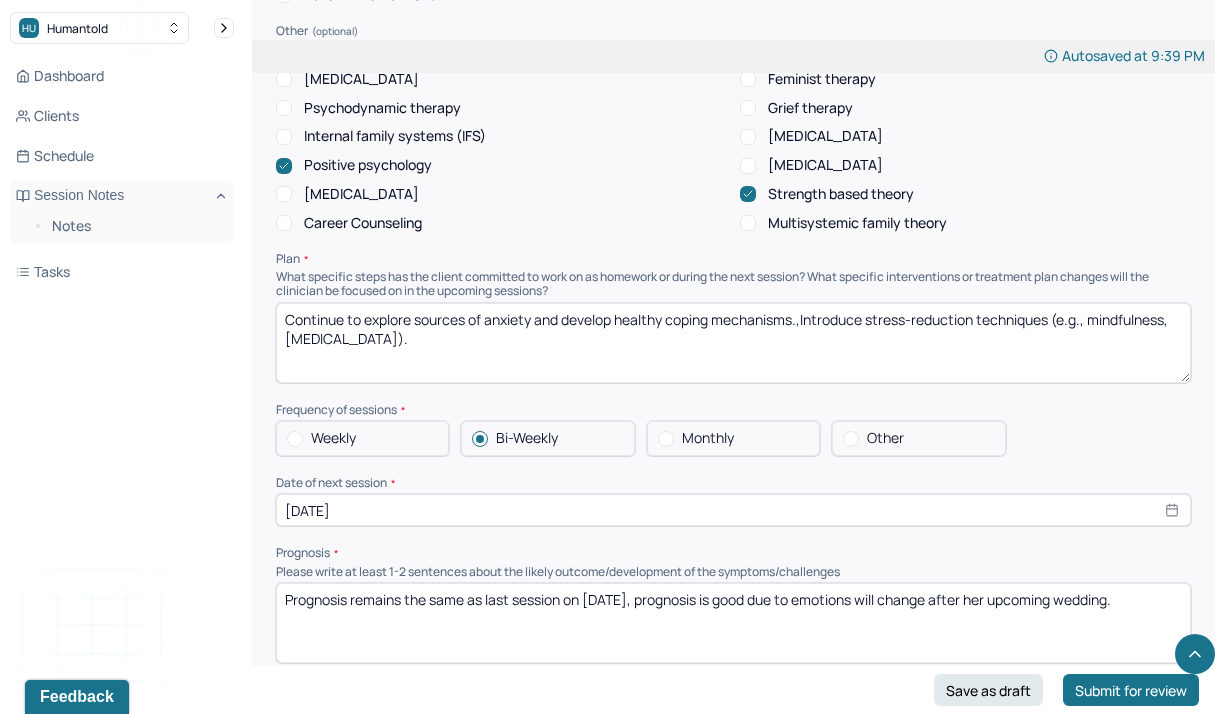 scroll, scrollTop: 2052, scrollLeft: 0, axis: vertical 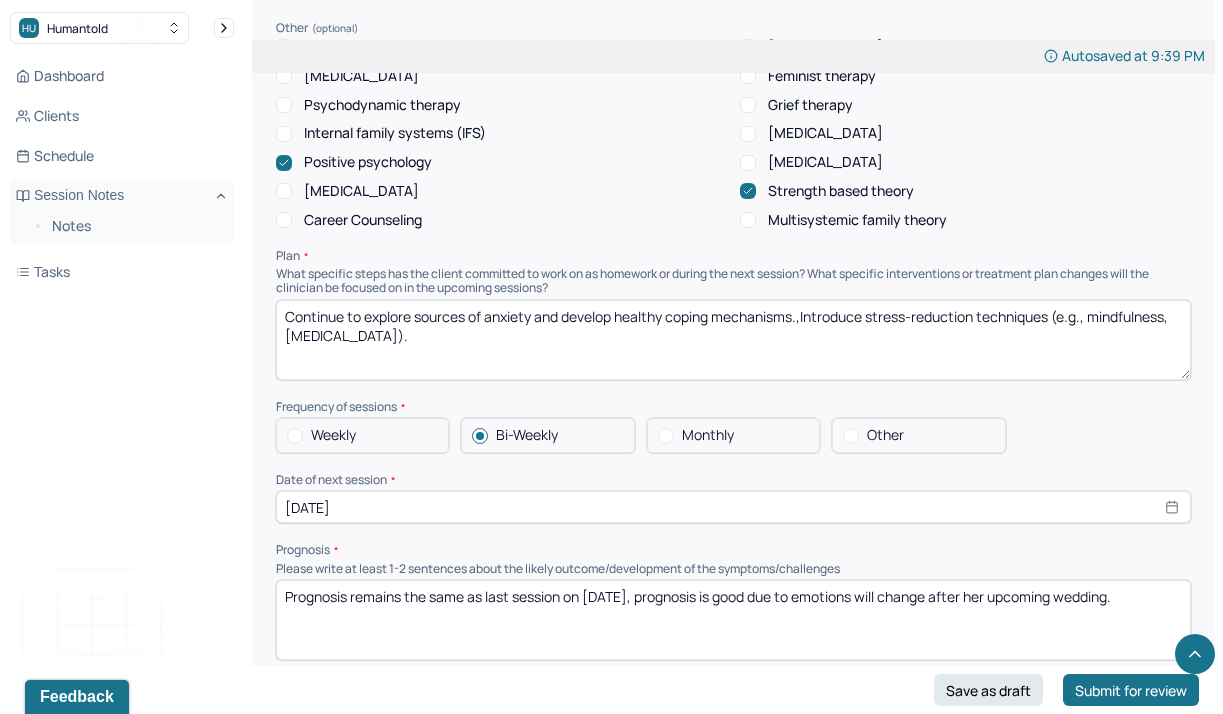 click on "[DATE]" at bounding box center [733, 507] 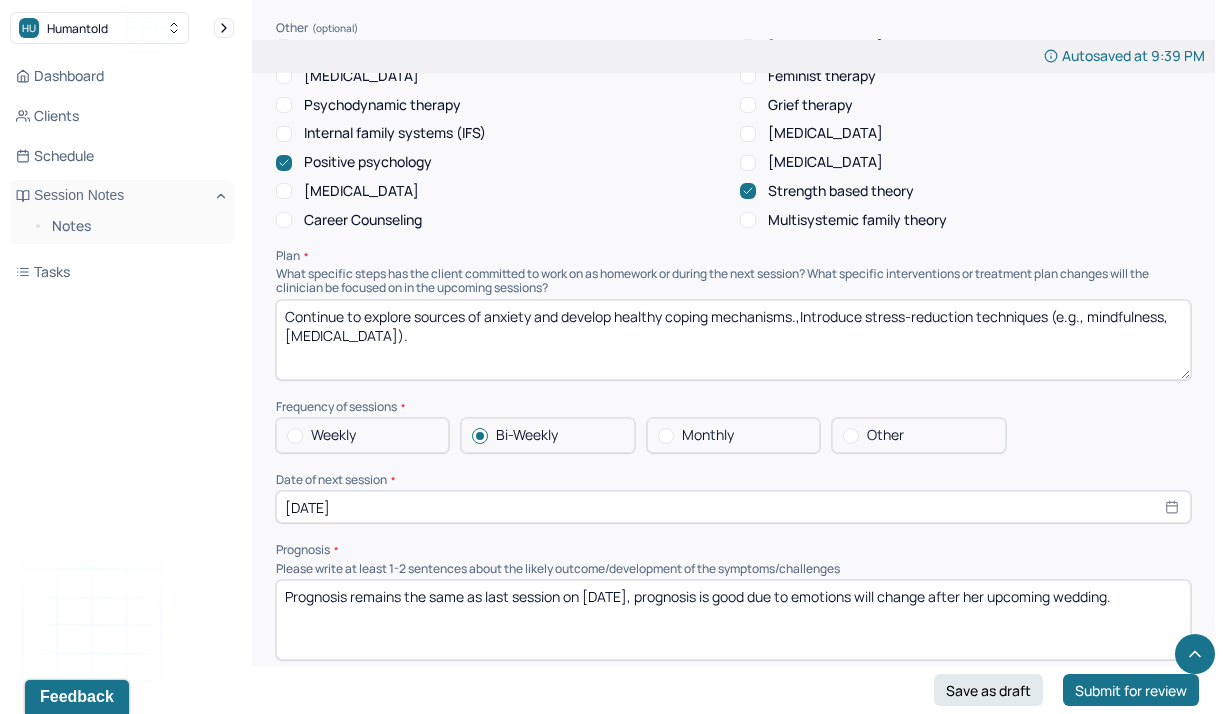 click on "Frequency of sessions" at bounding box center [733, 407] 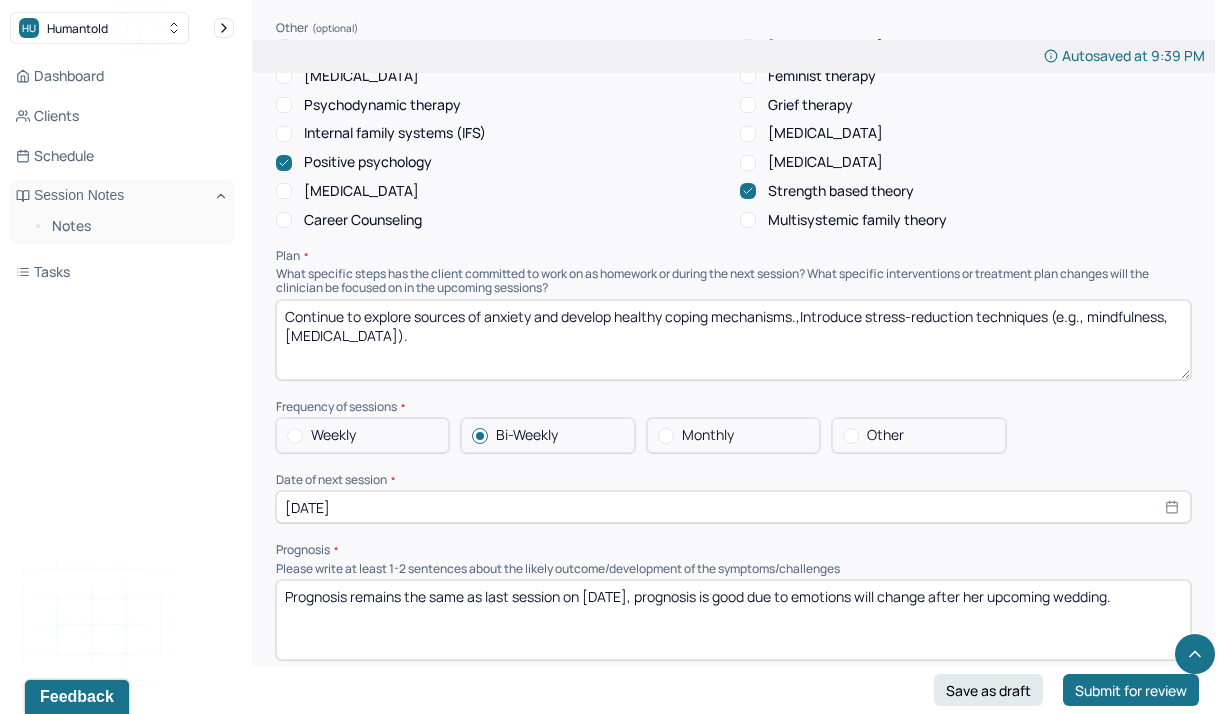 click 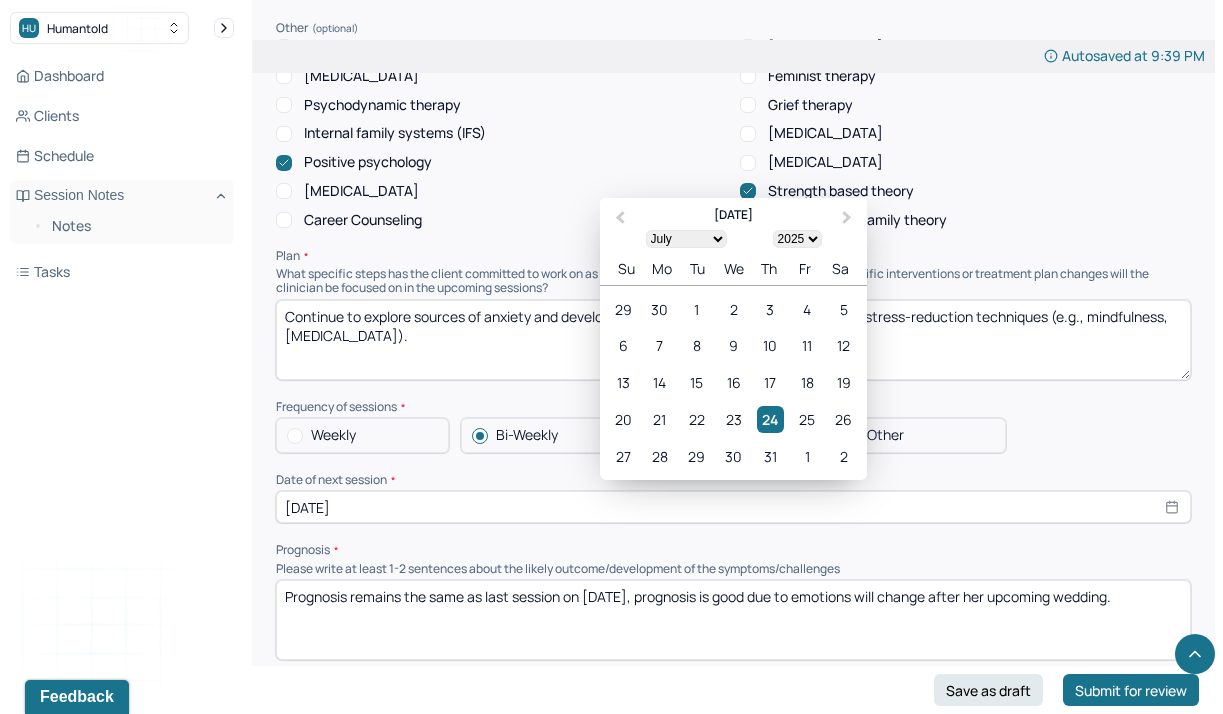 click on "[DATE]" at bounding box center [733, 507] 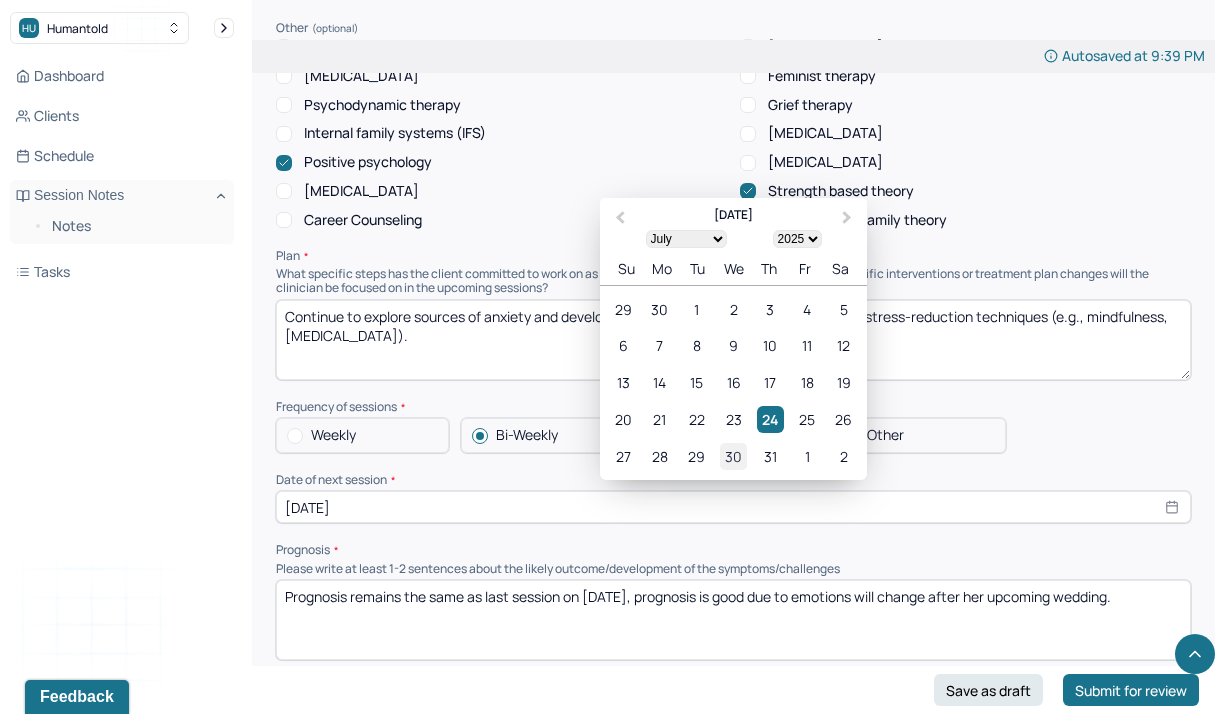 click on "30" at bounding box center [733, 456] 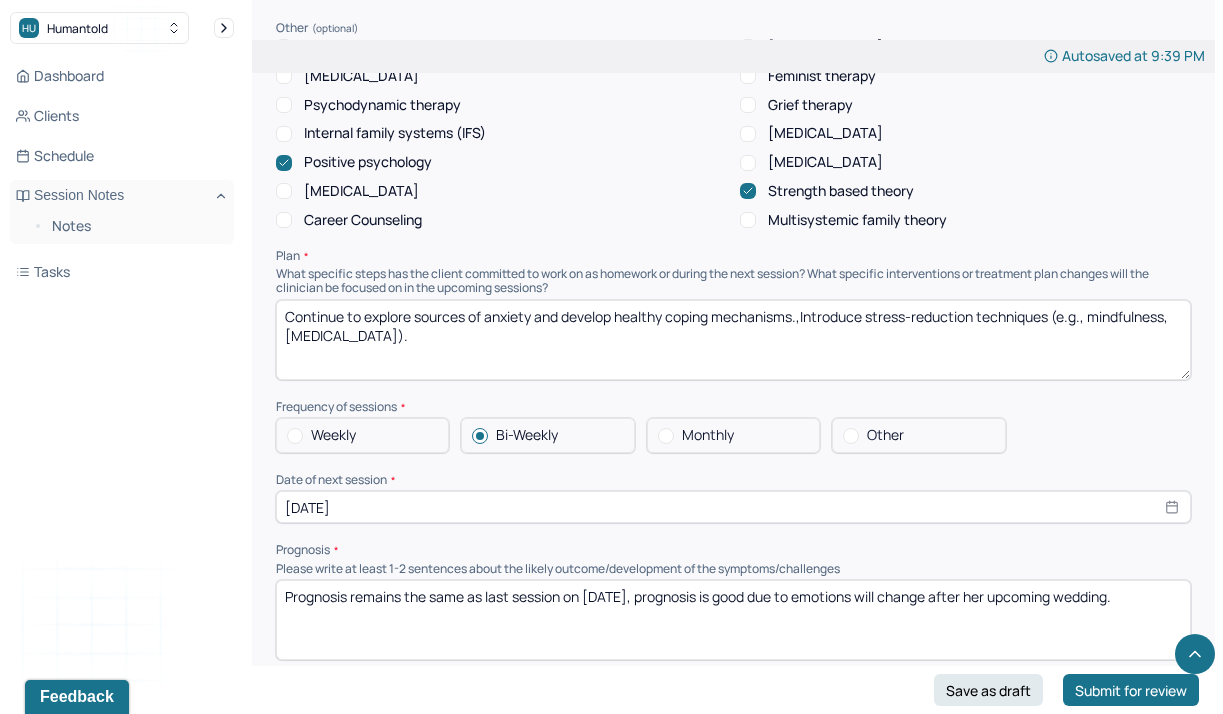 click on "Frequency of sessions" at bounding box center (733, 407) 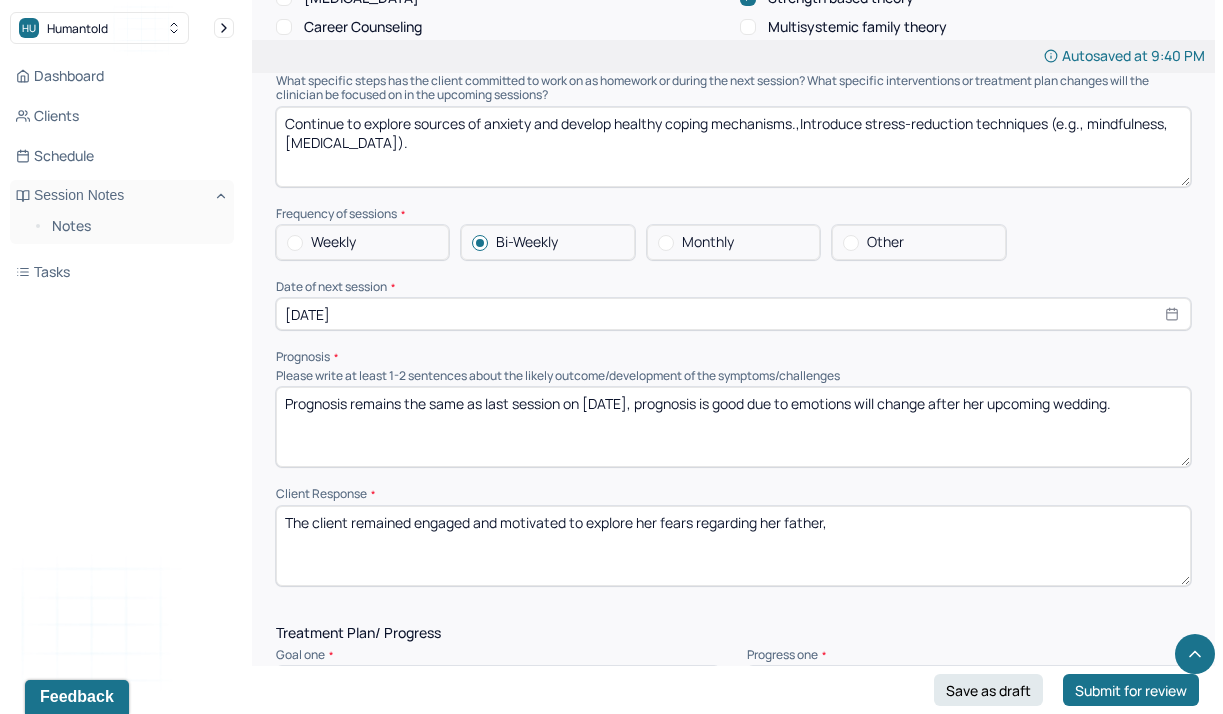 scroll, scrollTop: 2256, scrollLeft: 0, axis: vertical 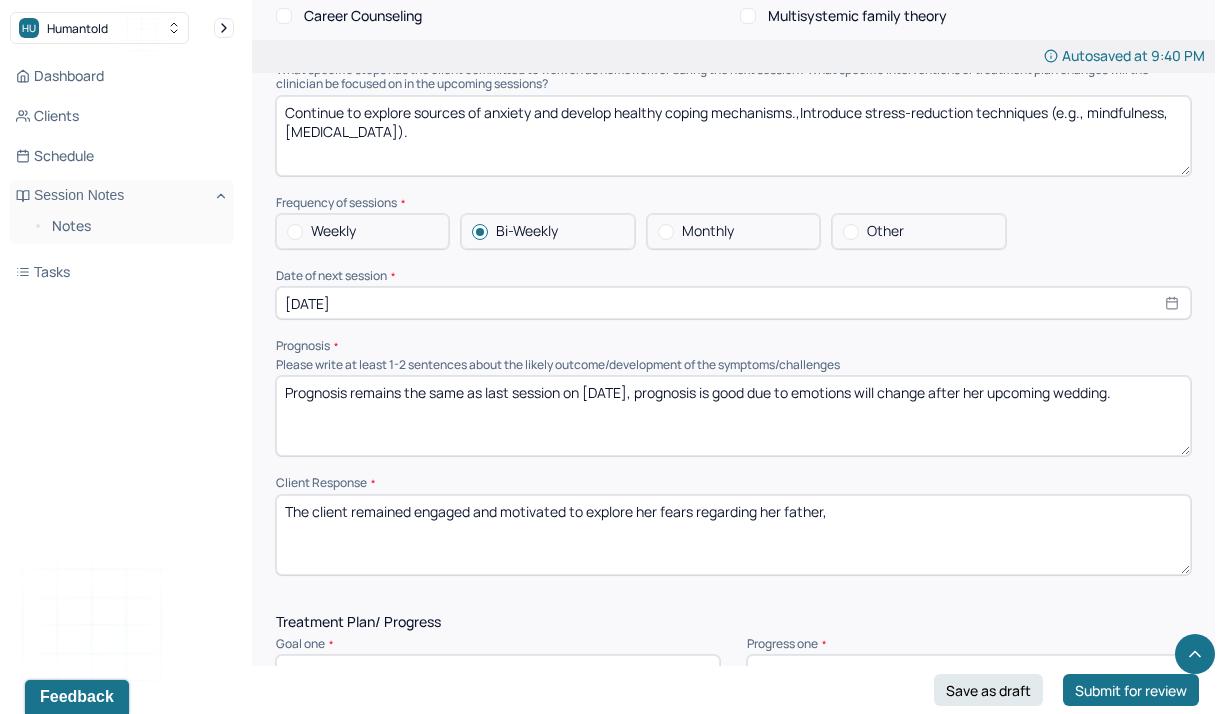click on "Prognosis remains the same as last session on [DATE], prognosis is good due to emotions will change after her upcoming wedding." at bounding box center [733, 416] 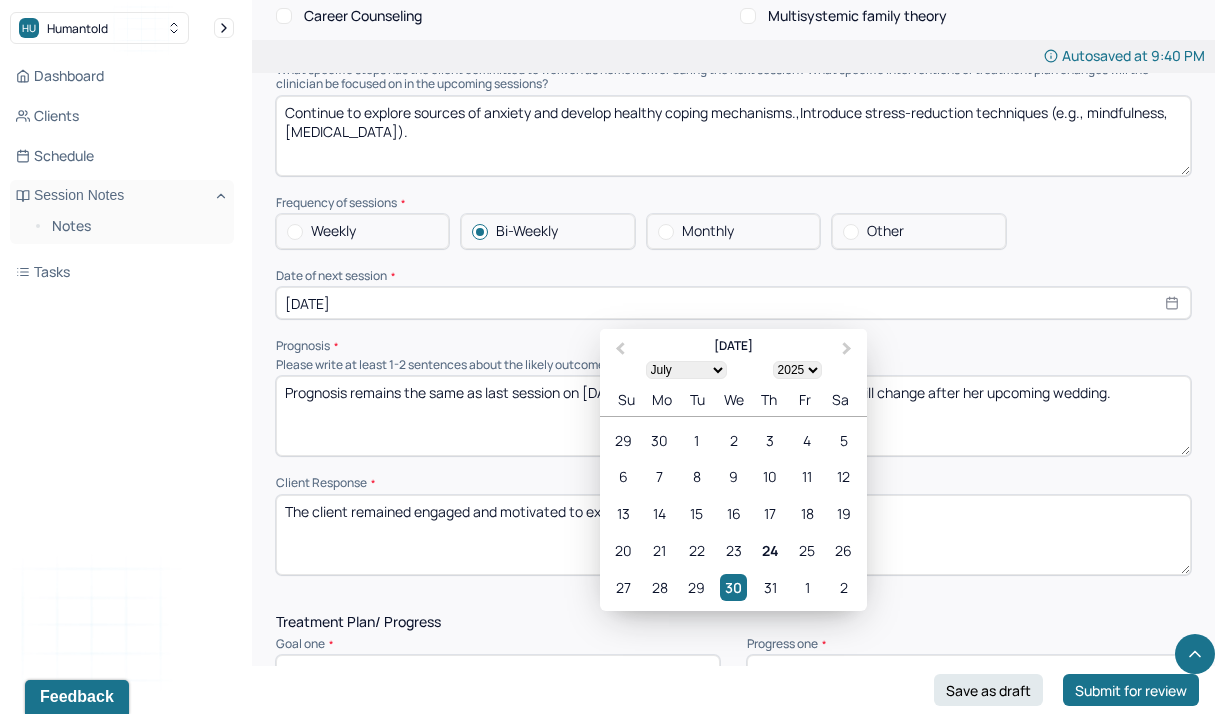 click on "[DATE]" at bounding box center (733, 303) 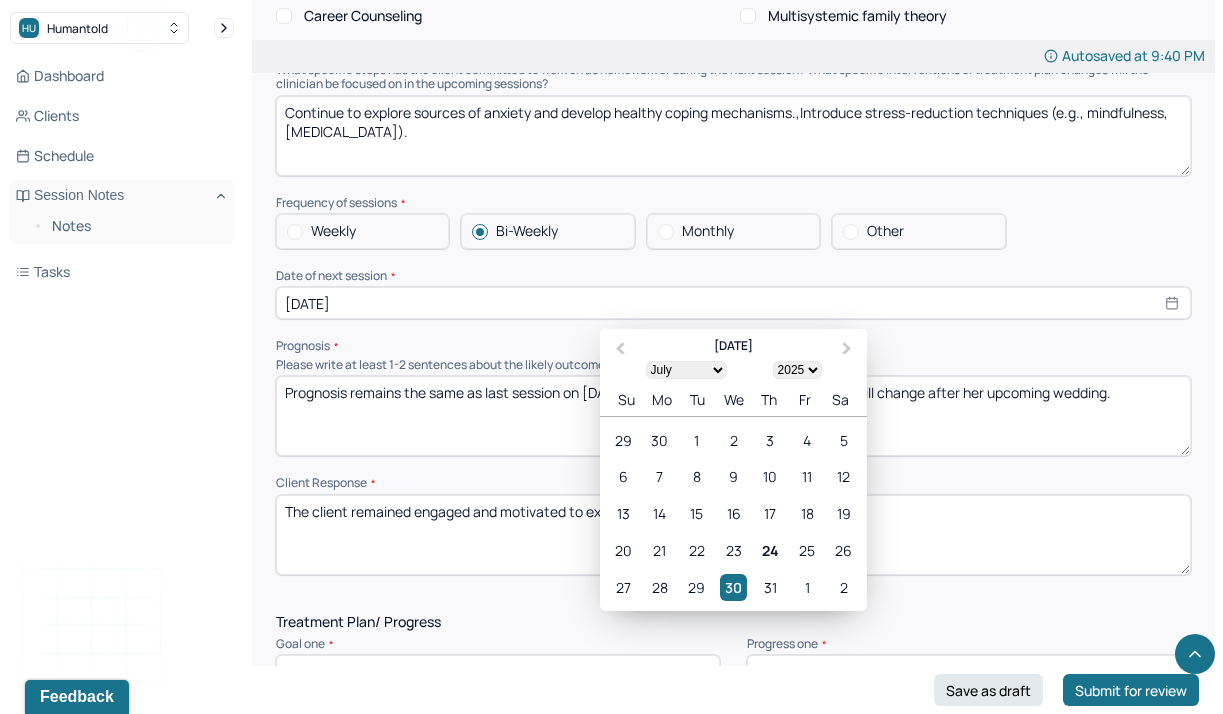 click on "Weekly Bi-Weekly Monthly Other" at bounding box center [733, 231] 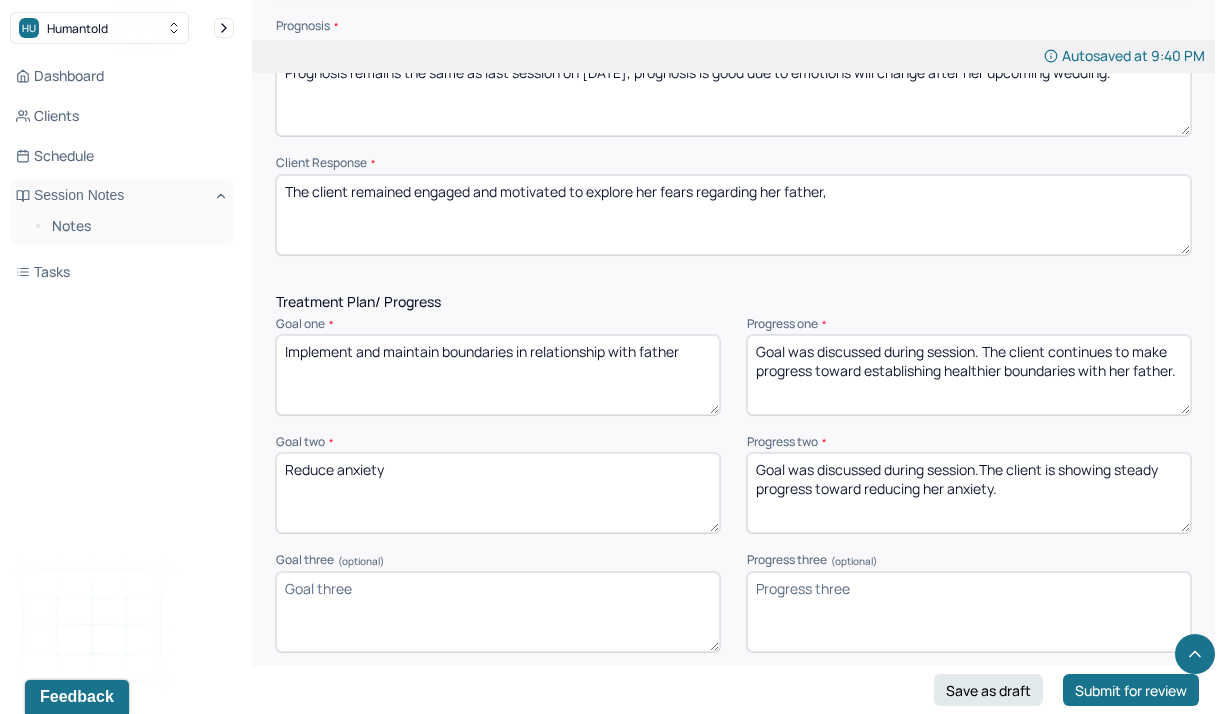 scroll, scrollTop: 2584, scrollLeft: 0, axis: vertical 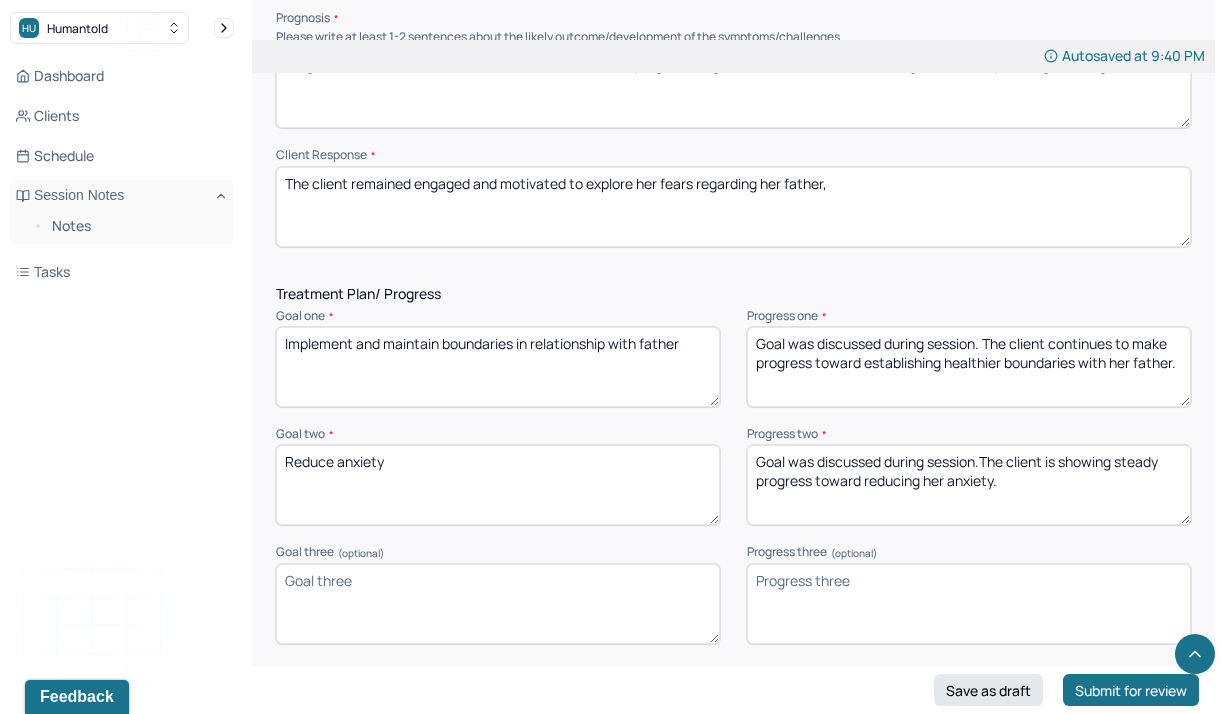 drag, startPoint x: 699, startPoint y: 310, endPoint x: 222, endPoint y: 303, distance: 477.05136 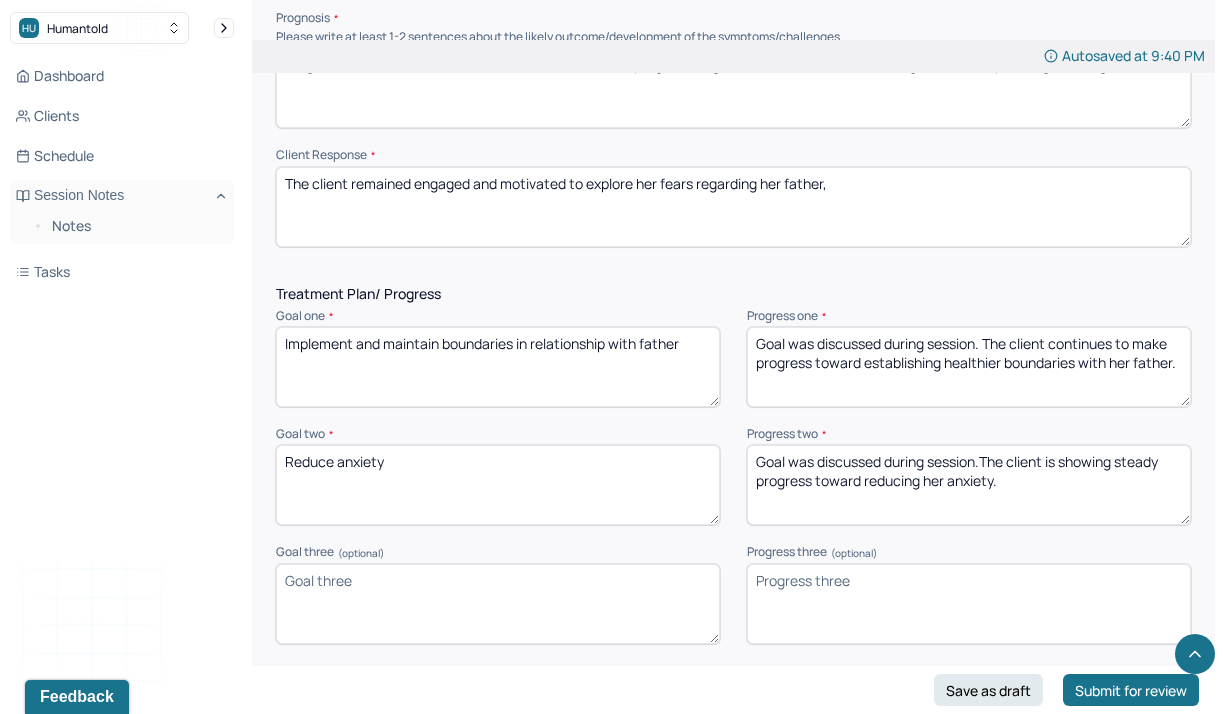 click on "HU Humantold Dashboard Clients Schedule Session Notes Notes Tasks LS [PERSON_NAME] provider Logout   Diagnosis codes on session notes are currently limited to one (1). Only input the primary diagnosis. Edit Note Search by client name, chart number  FAQs LS [PERSON_NAME] Autosaved at 9:40 PM Appointment Details Client name [PERSON_NAME] Date of service [DATE] Time 8:30am - 9:30am Duration 1hr Appointment type individual therapy Provider name [PERSON_NAME] Modifier 1 95 Telemedicine Note type Individual soap note Load previous session note Instructions The fields marked with an asterisk ( * ) are required before you can submit your notes. Before you can submit your session notes, they must be signed. You have the option to save your notes as a draft before making a submission. Appointment location * Teletherapy Client Teletherapy Location here Home Office Other Provider Teletherapy Location Home Office Other Consent was received for the teletherapy session The teletherapy session was conducted via video *" at bounding box center (611, -687) 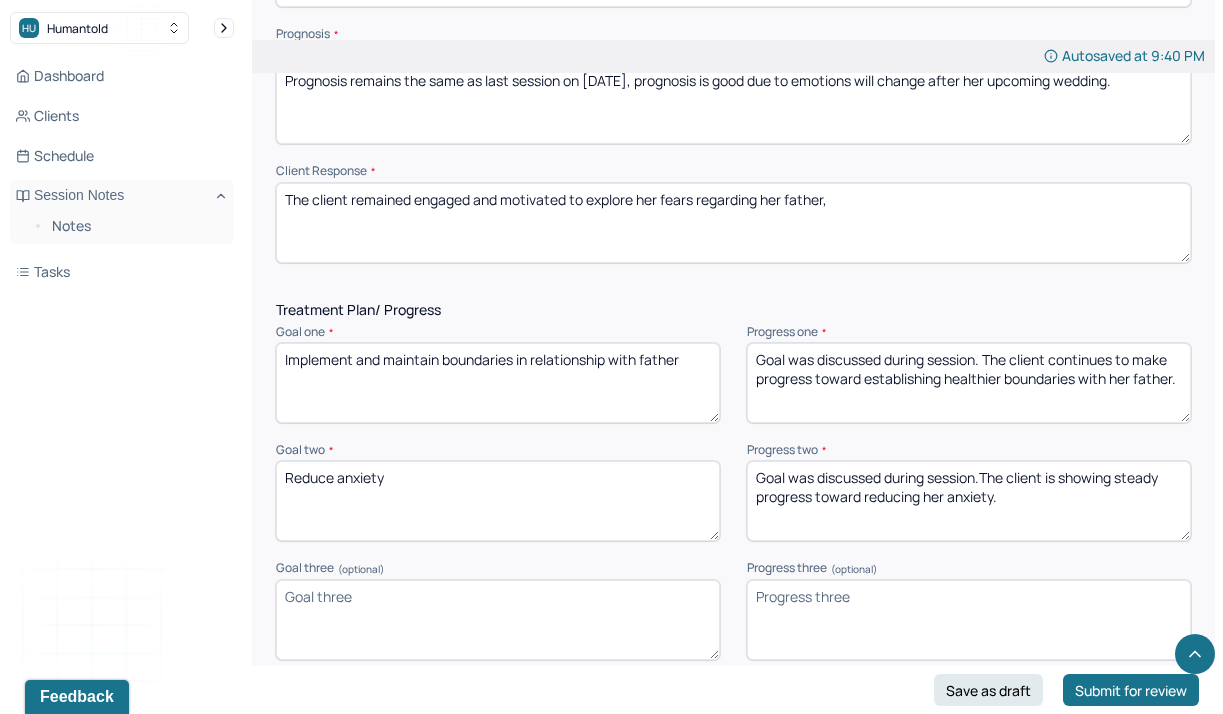 scroll, scrollTop: 2569, scrollLeft: 0, axis: vertical 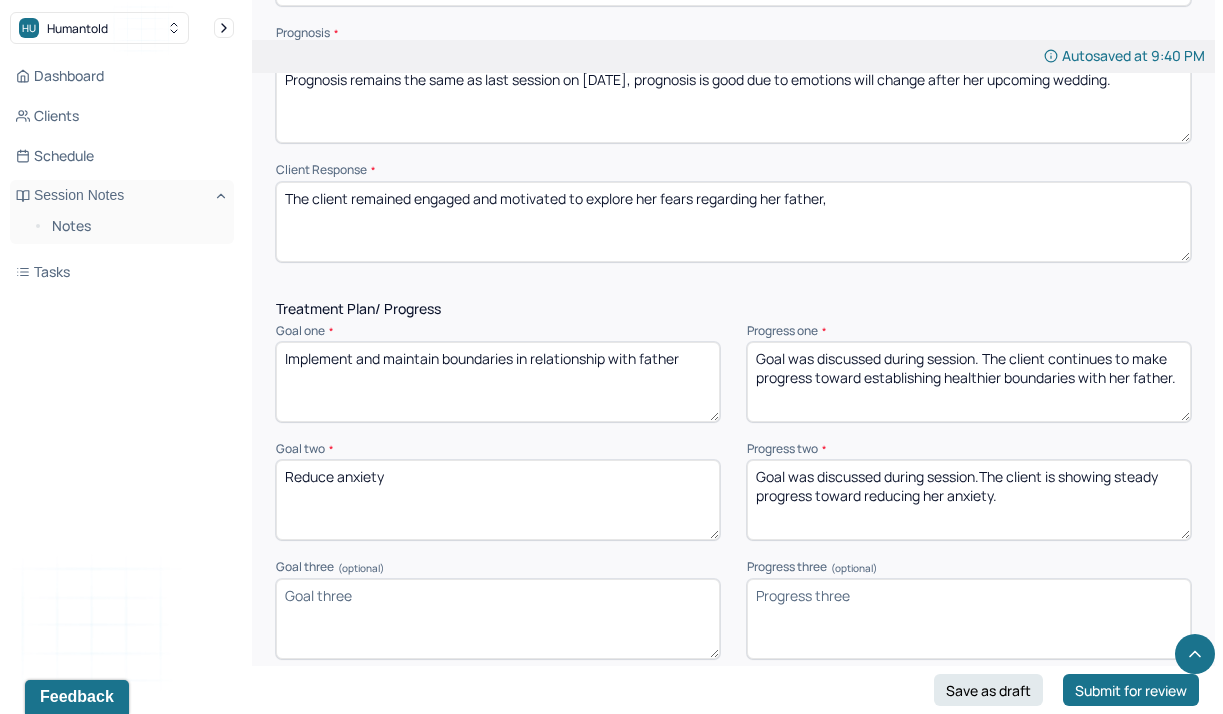 drag, startPoint x: 1182, startPoint y: 338, endPoint x: 990, endPoint y: 324, distance: 192.50974 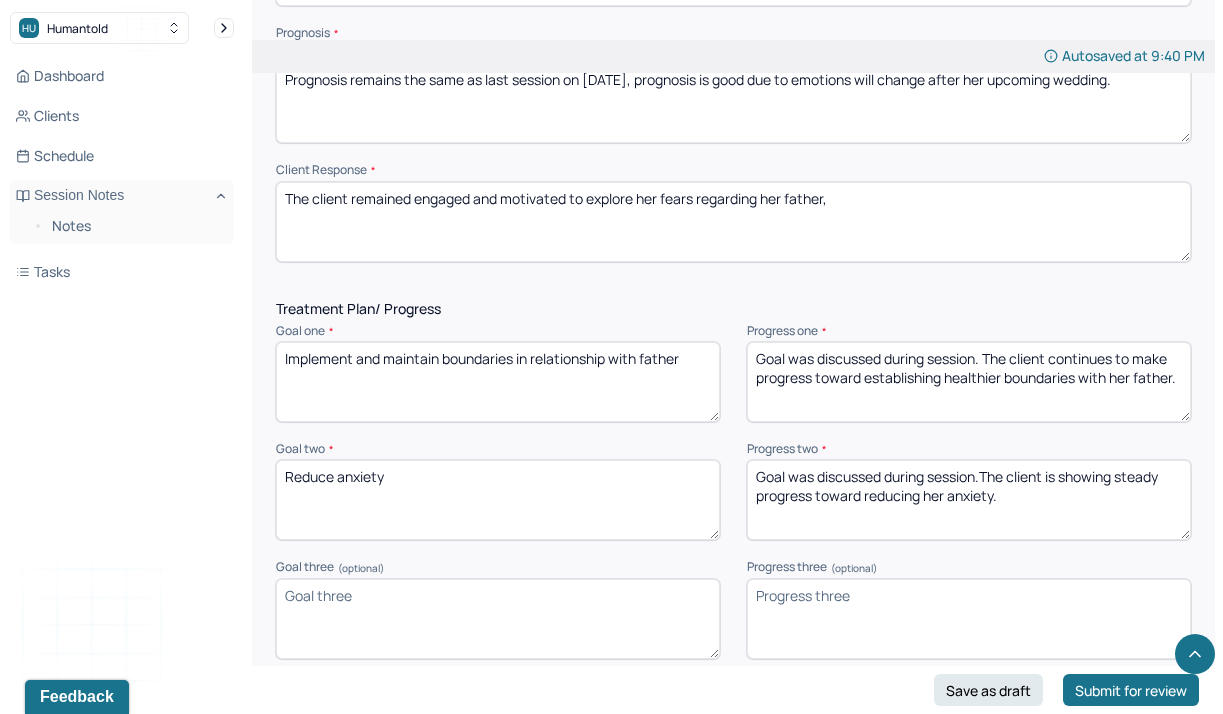 click on "Goal was discussed during session. The client continues to make progress toward establishing healthier boundaries with her father." at bounding box center (969, 382) 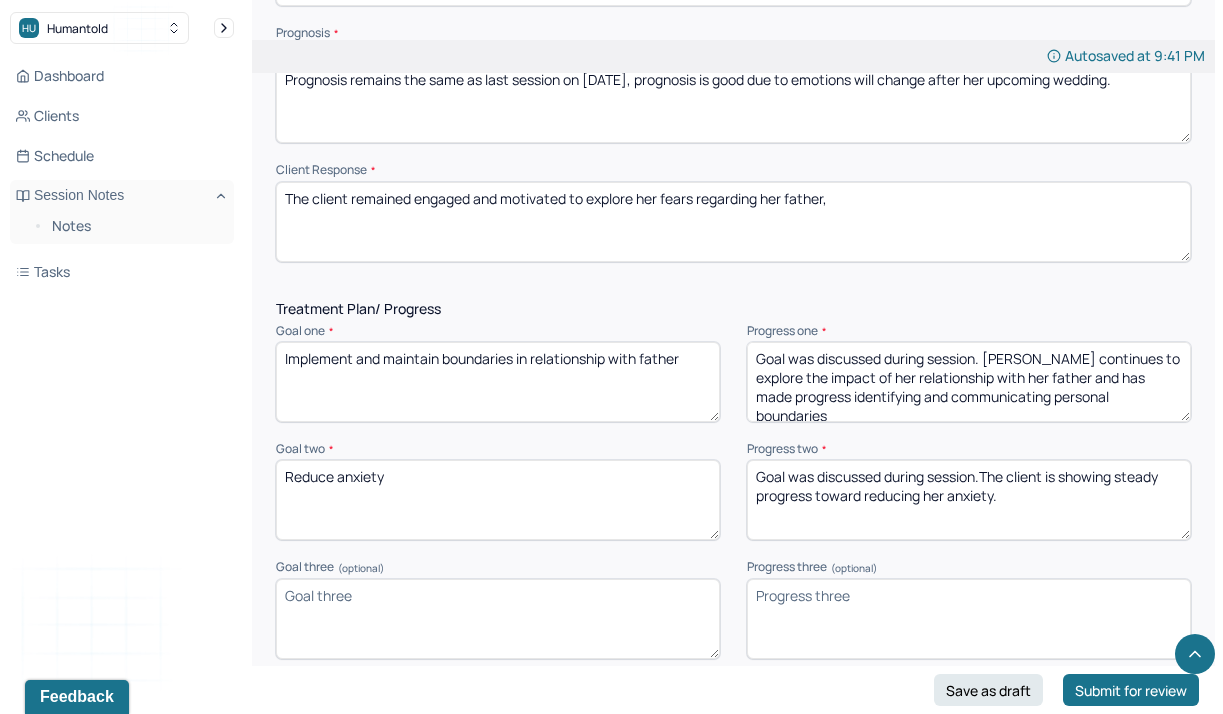 click on "Goal was discussed during session. [PERSON_NAME] continues to explore the impact of her relationship with her father and has made progress identifying and communicating personal boundaries" at bounding box center (969, 382) 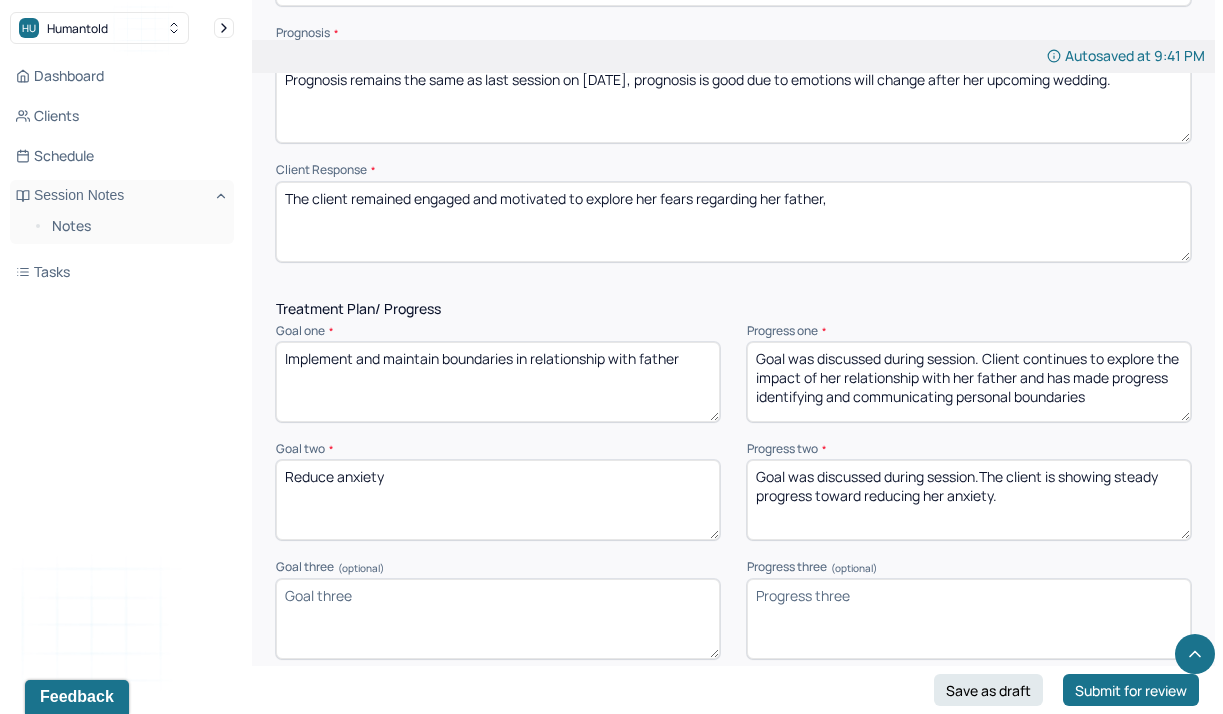 type on "Goal was discussed during session. Client continues to explore the impact of her relationship with her father and has made progress identifying and communicating personal boundaries" 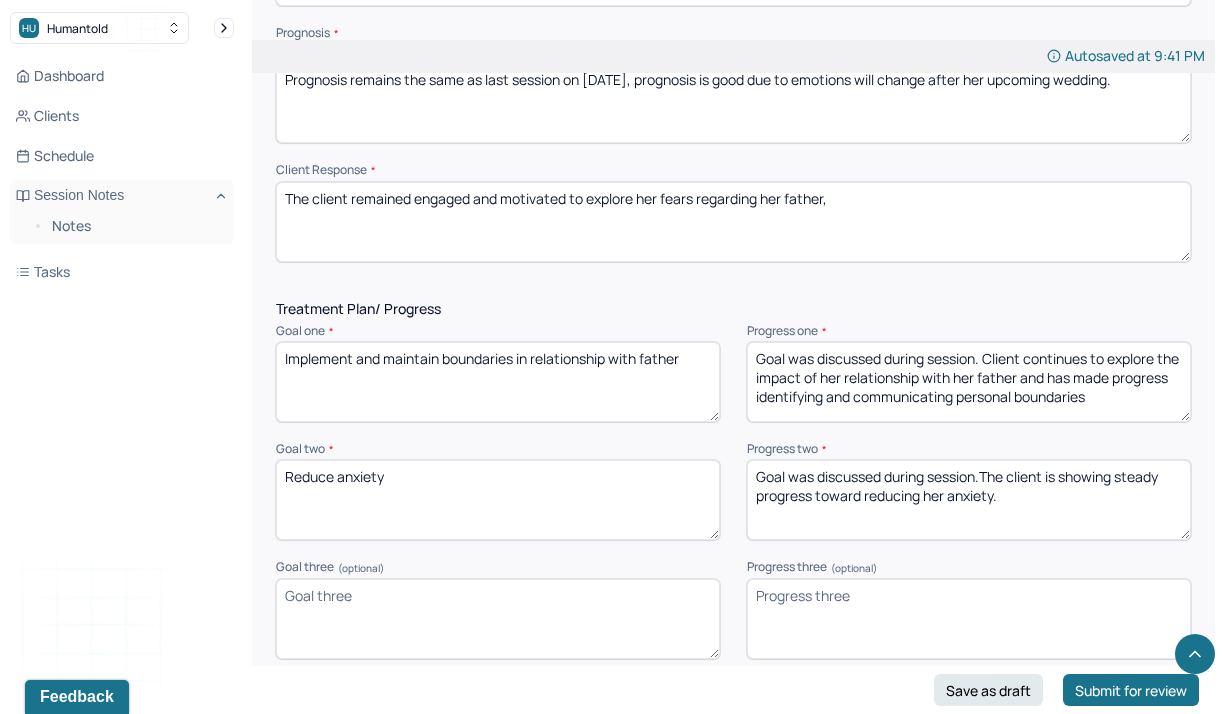 drag, startPoint x: 1038, startPoint y: 458, endPoint x: 987, endPoint y: 439, distance: 54.42426 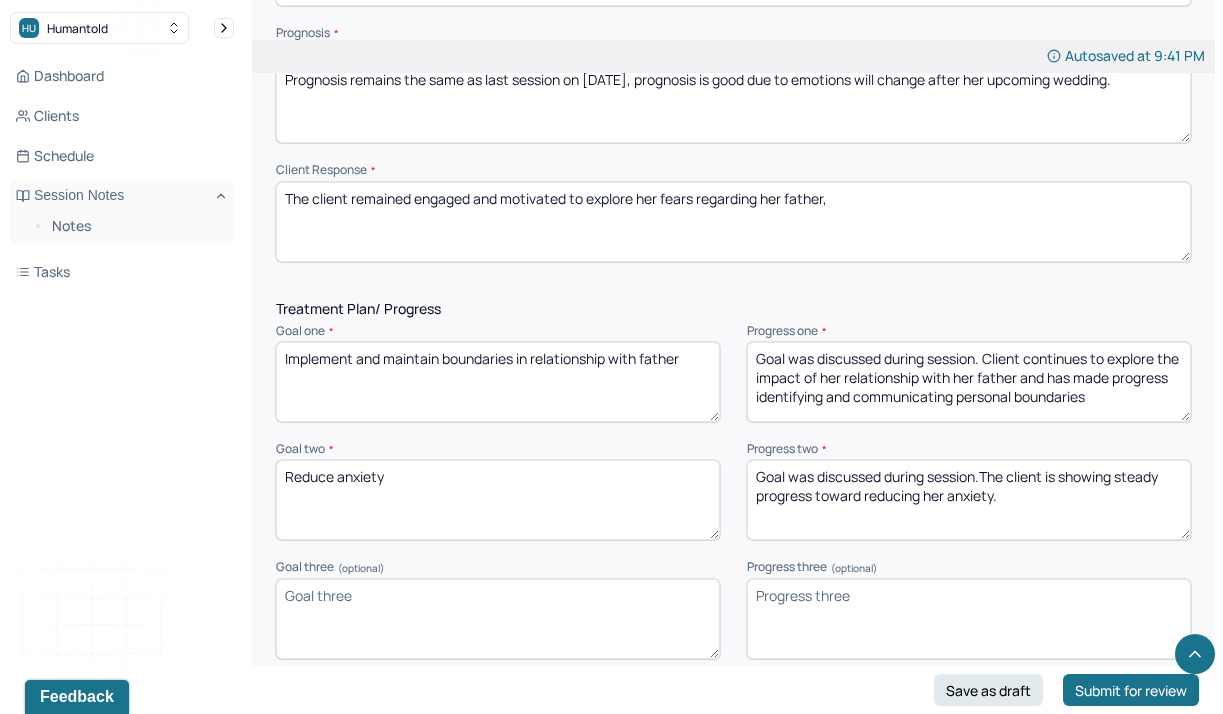 click on "Goal was discussed during session.The client is showing steady progress toward reducing her anxiety." at bounding box center (969, 500) 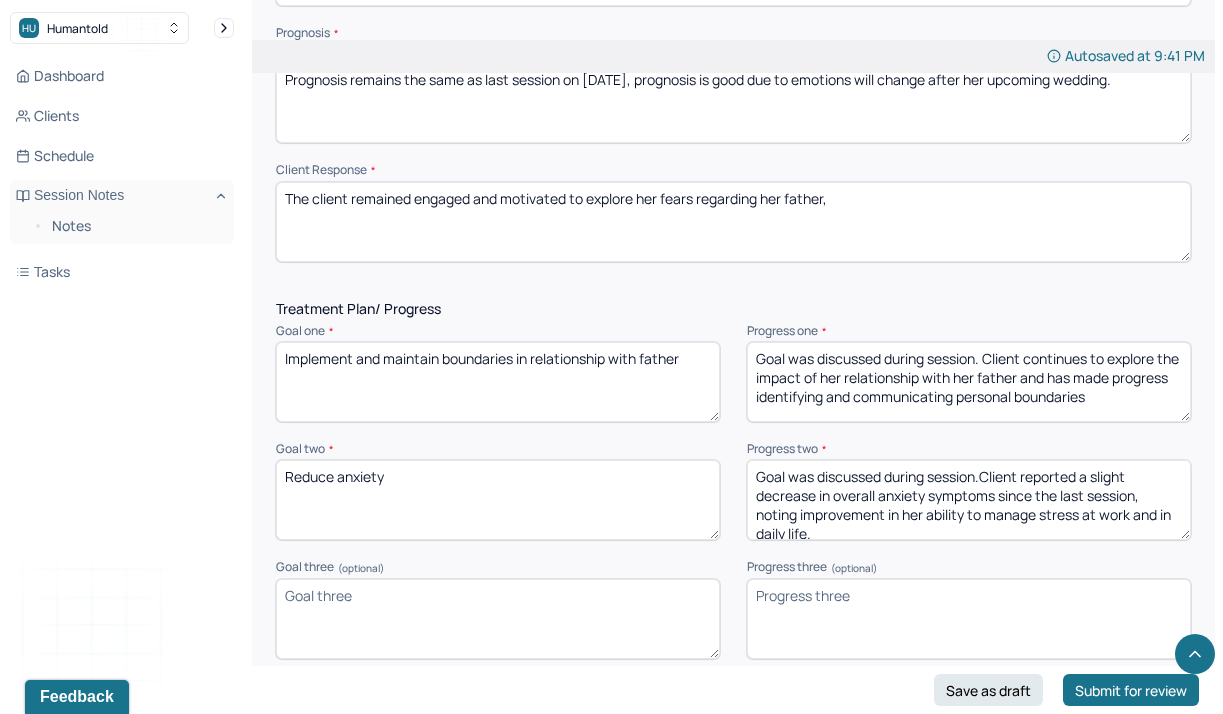 scroll, scrollTop: 4, scrollLeft: 0, axis: vertical 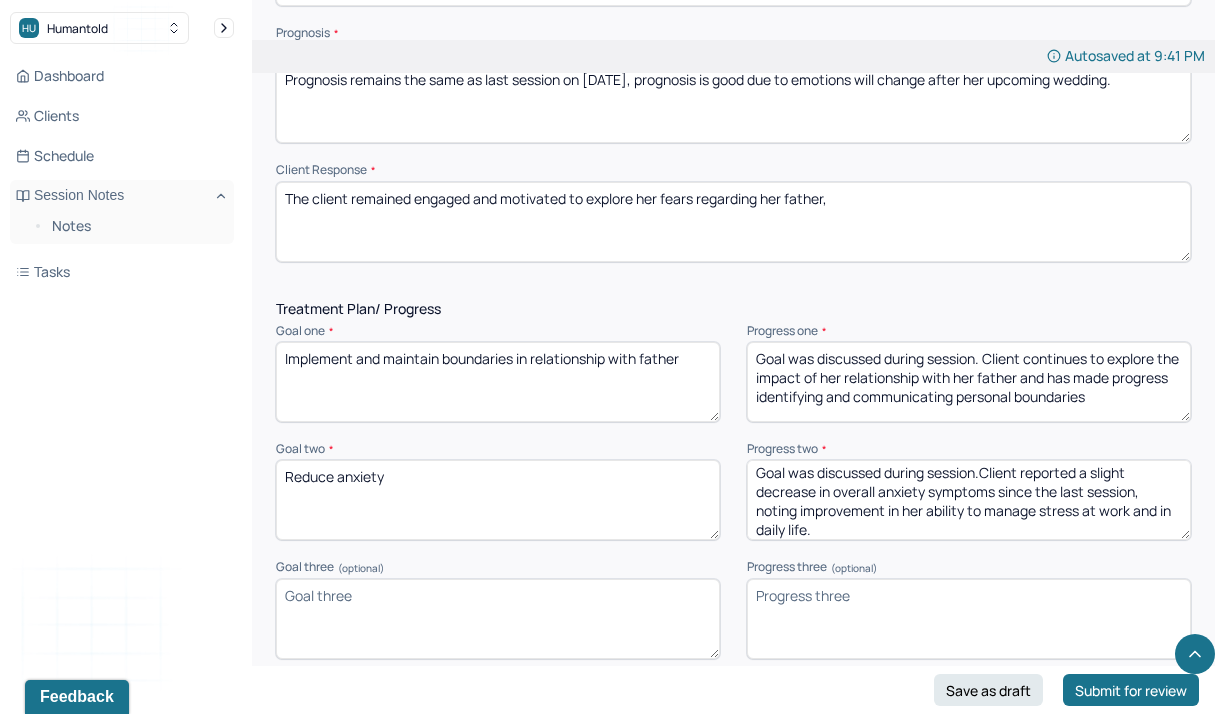 type on "Goal was discussed during session.Client reported a slight decrease in overall anxiety symptoms since the last session, noting improvement in her ability to manage stress at work and in daily life." 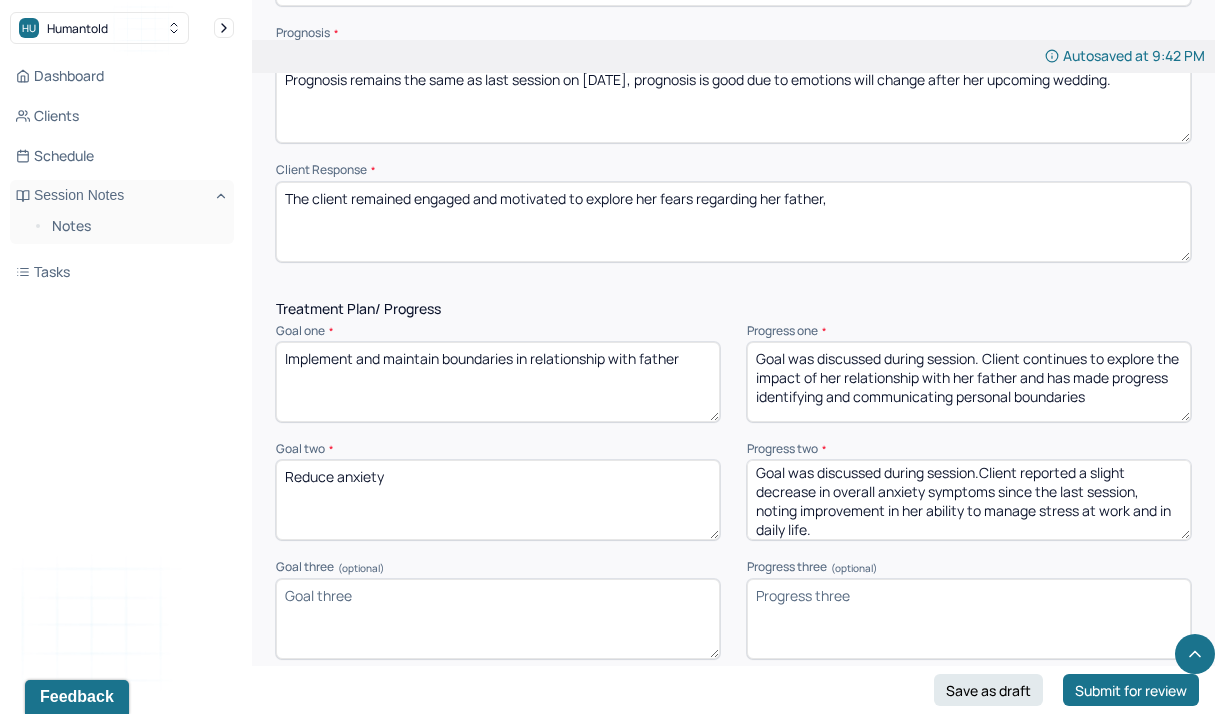 click on "Instructions The fields marked with an asterisk ( * ) are required before you can submit your notes. Before you can submit your session notes, they must be signed. You have the option to save your notes as a draft before making a submission. Appointment location * Teletherapy Client Teletherapy Location here Home Office Other Provider Teletherapy Location Home Office Other Consent was received for the teletherapy session The teletherapy session was conducted via video Primary diagnosis * F43.20 [MEDICAL_DATA] Secondary diagnosis (optional) Secondary diagnosis Tertiary diagnosis (optional) Tertiary diagnosis Emotional / Behavioural symptoms demonstrated * Client is struggling with overwhelming and intense emotions as she processes complex feelings tied to work. Causing * Maladaptive Functioning Intention for Session * Facilitate coping mechanisms Session Note Subjective Objective How did they present themselves? Was there nervous talking or lack of eye contact? Assessment Trauma-focused CBT *" at bounding box center (733, -532) 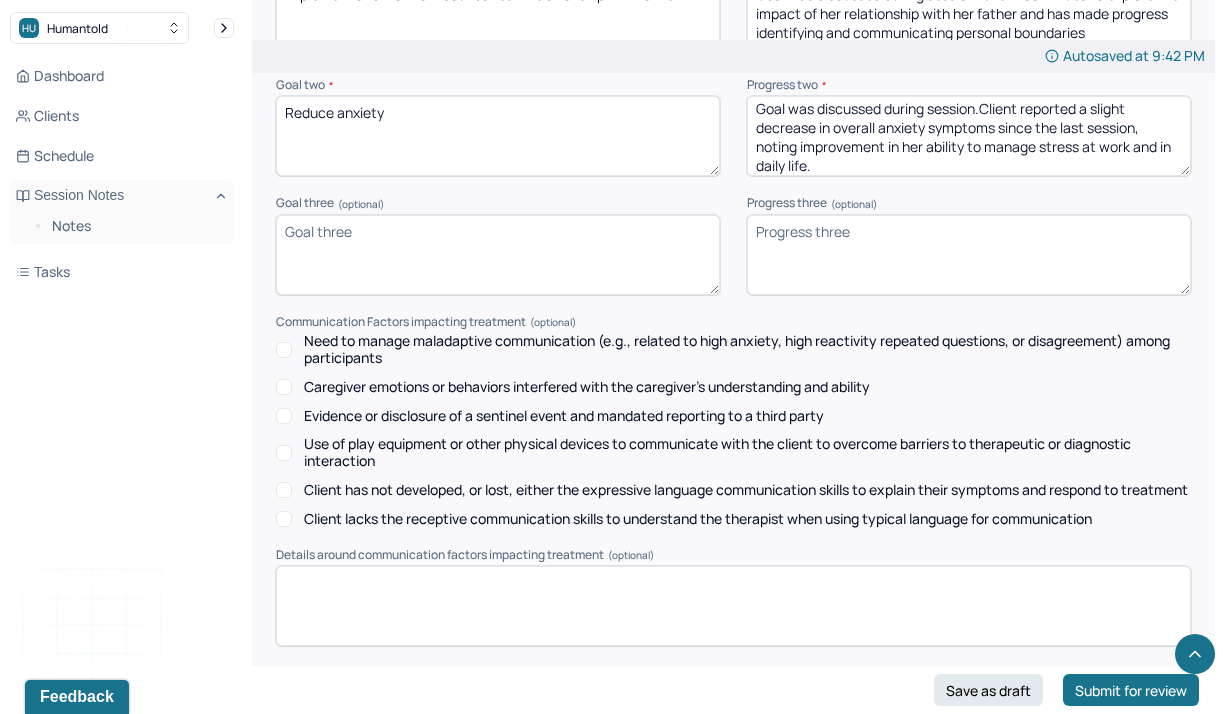 scroll, scrollTop: 3030, scrollLeft: 0, axis: vertical 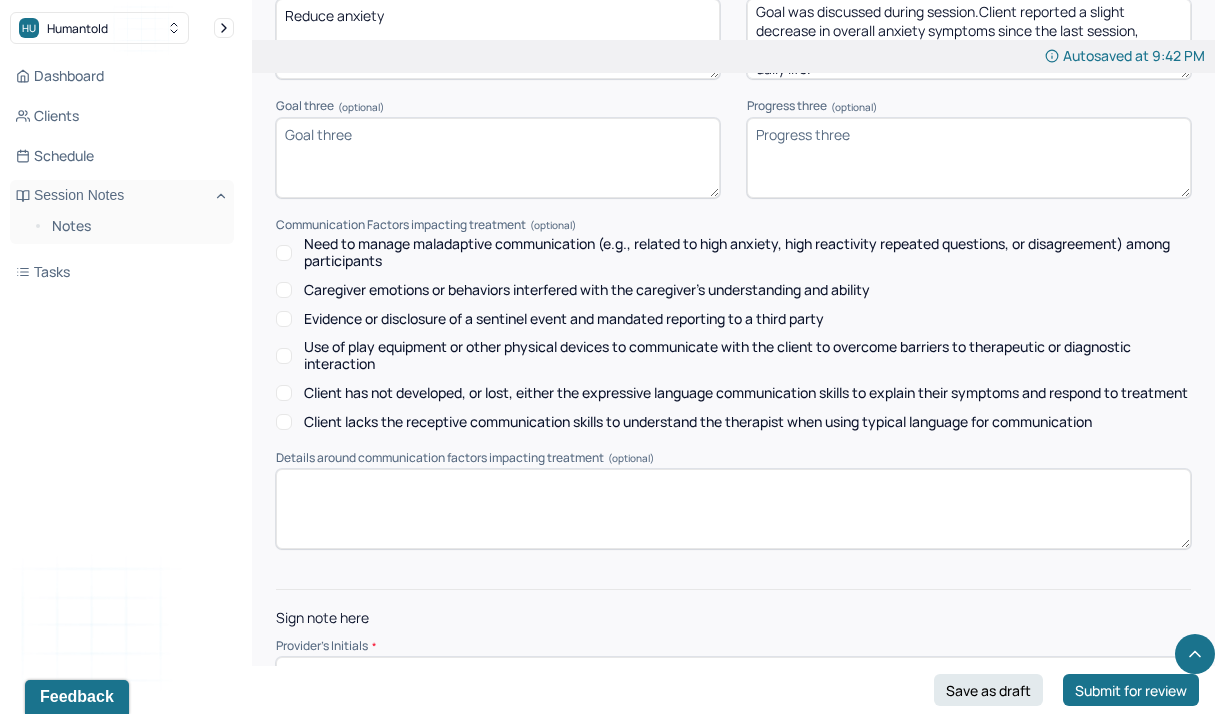 click at bounding box center [733, 673] 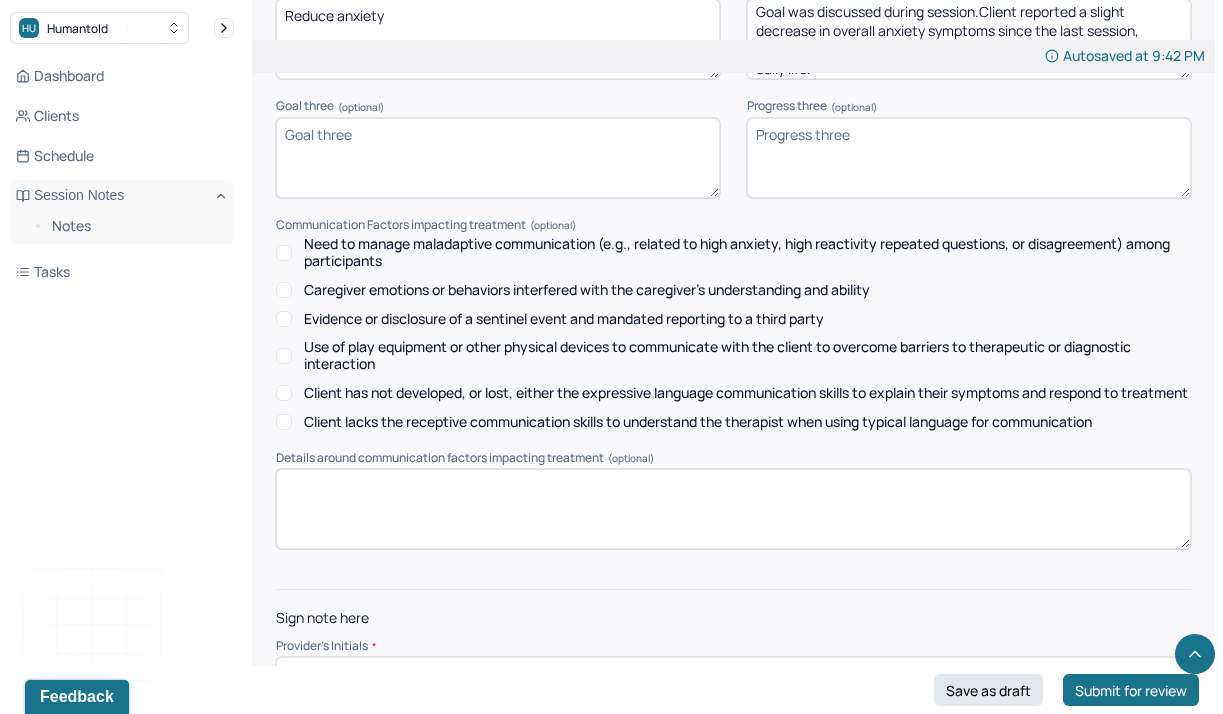type on "ls" 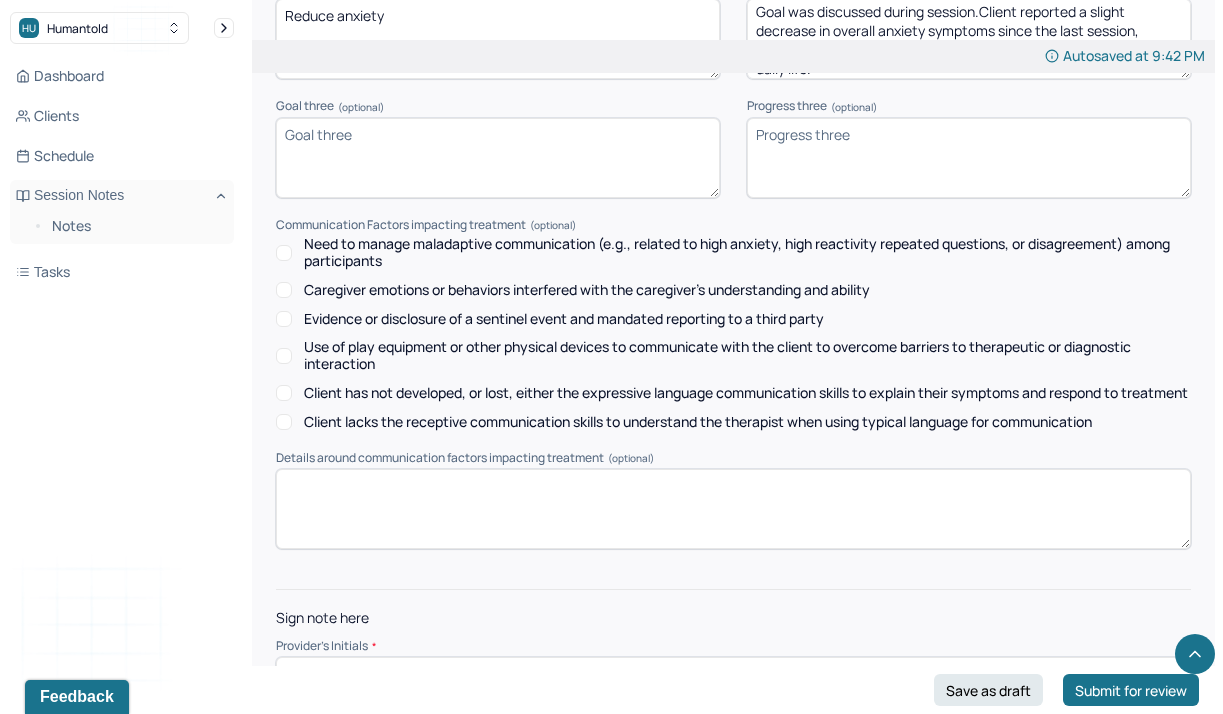click on "Submit for review" at bounding box center [1131, 690] 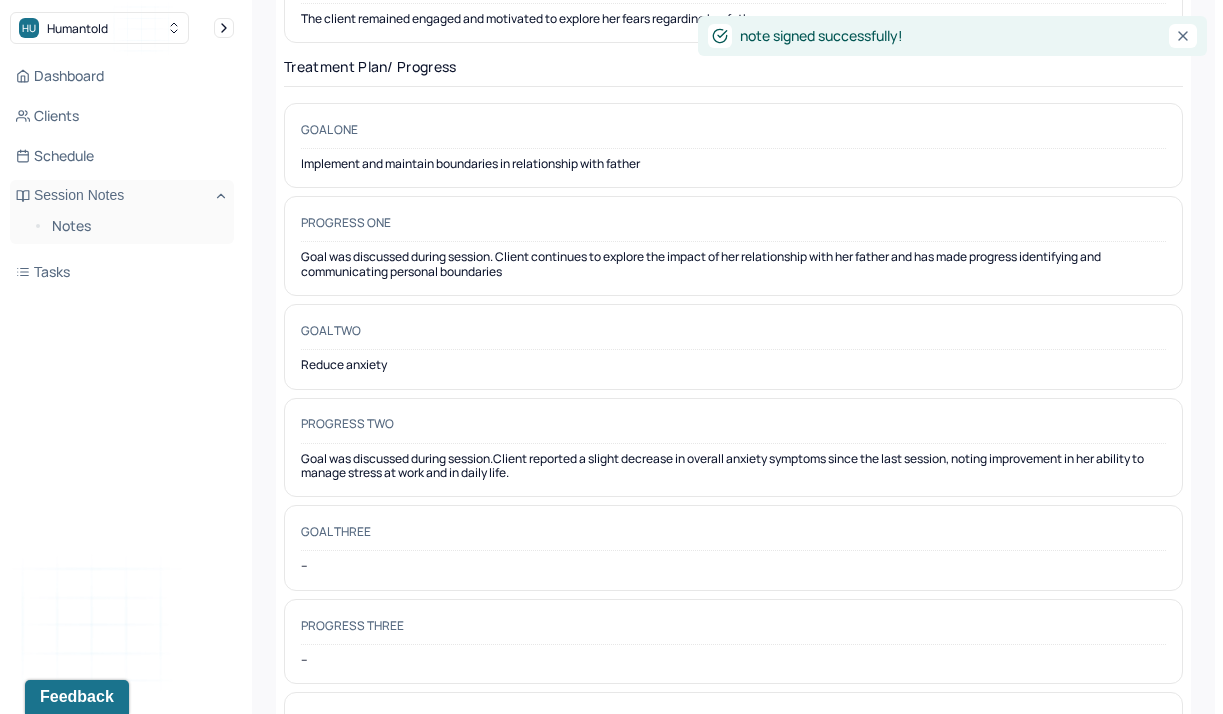 scroll, scrollTop: 0, scrollLeft: 0, axis: both 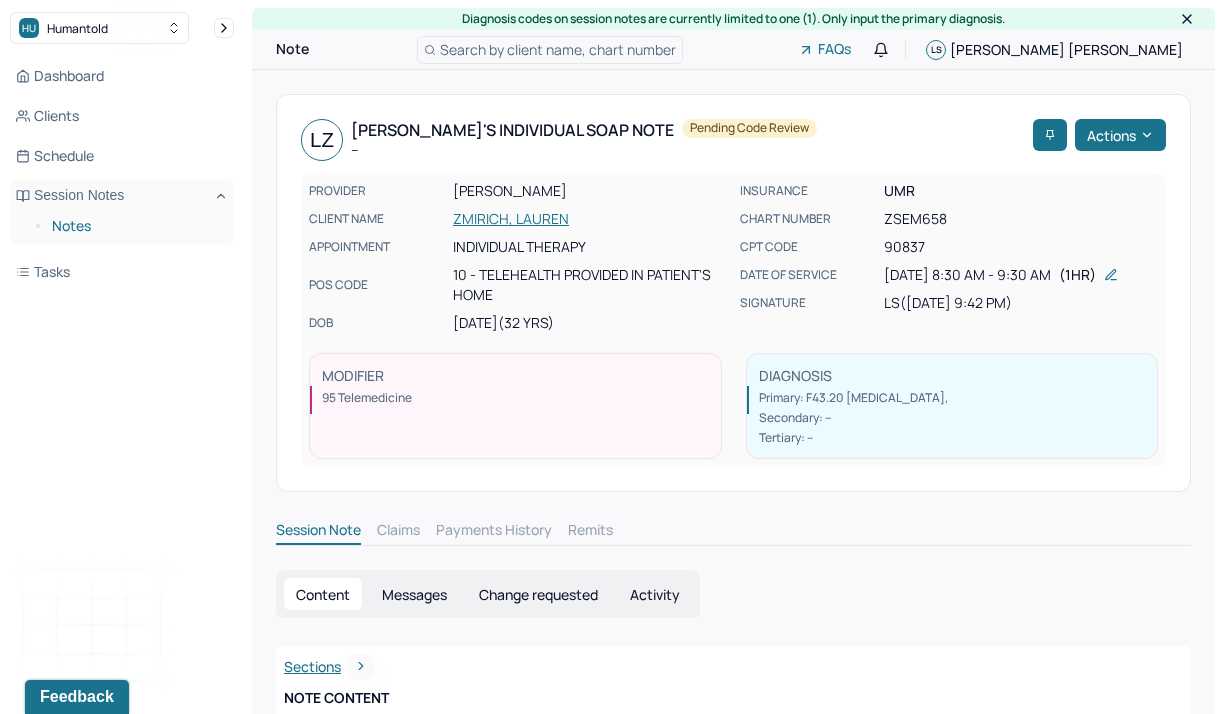 click on "Notes" at bounding box center [135, 226] 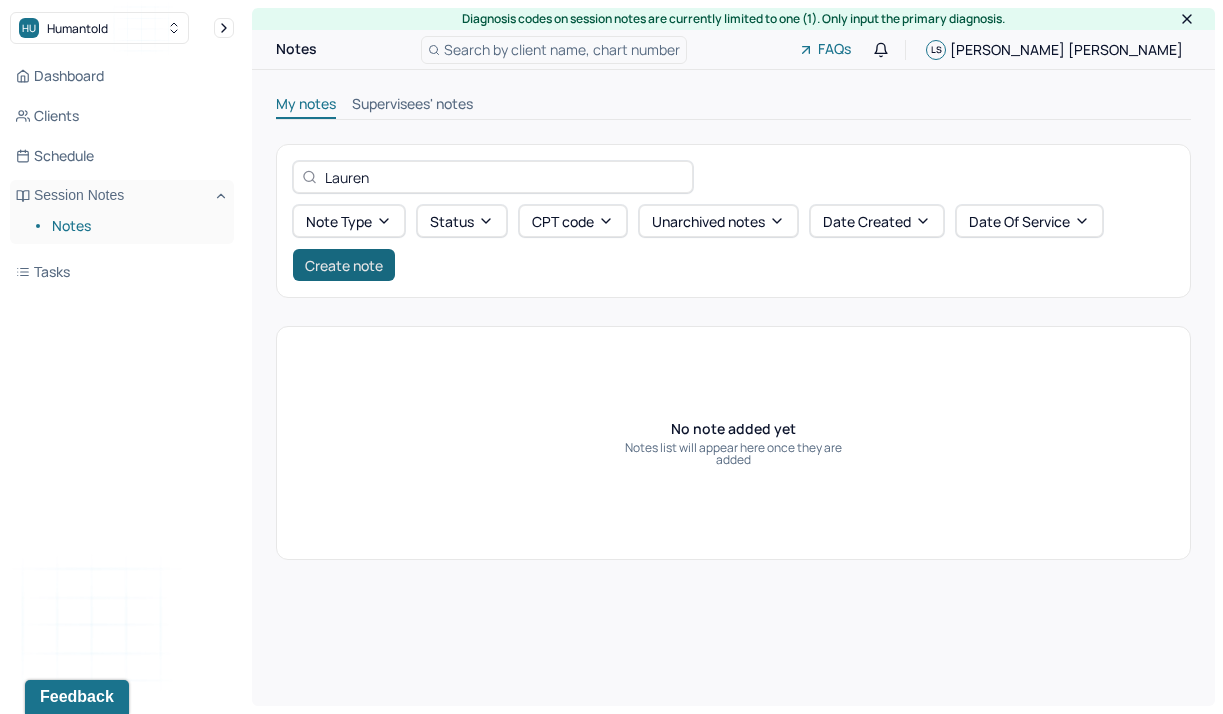 click on "Create note" at bounding box center (344, 265) 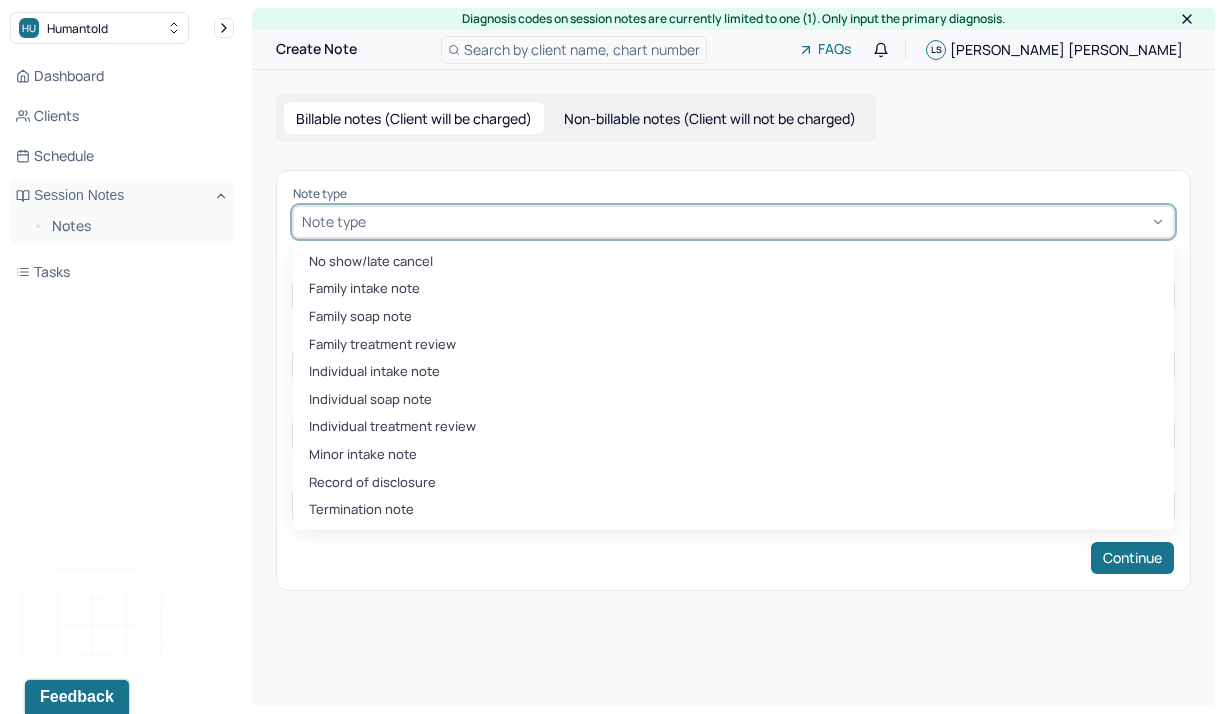 click at bounding box center [767, 221] 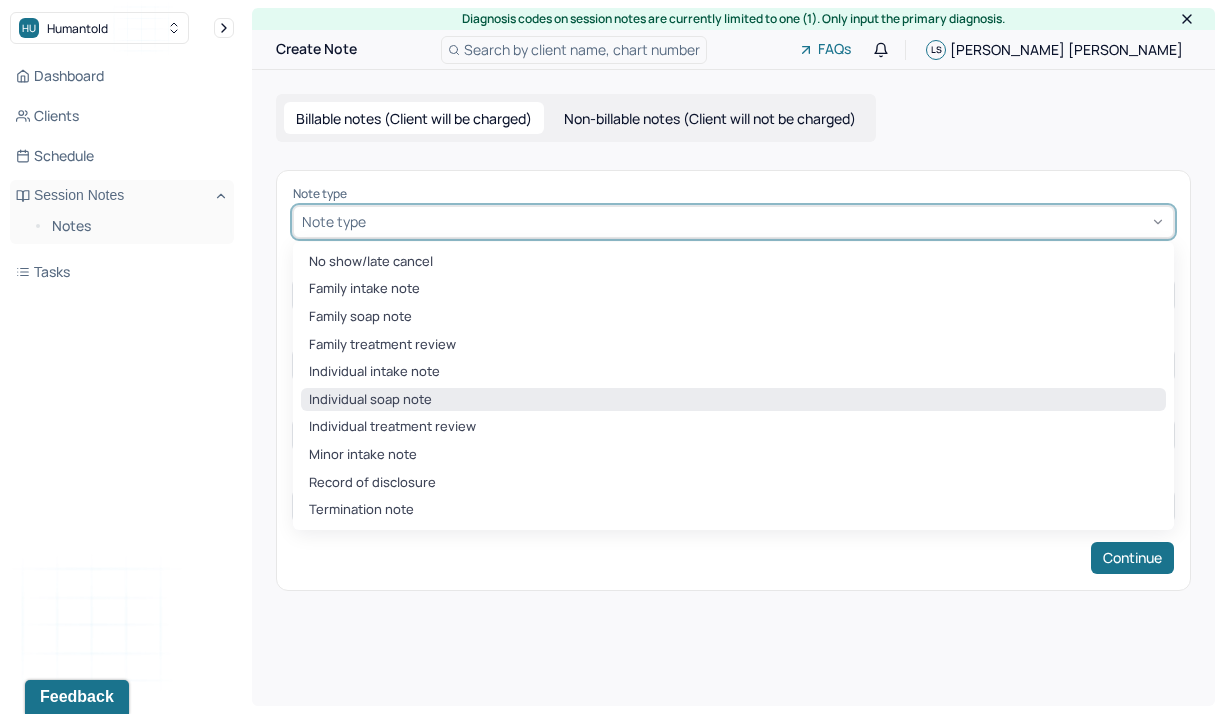 click on "Individual soap note" at bounding box center [733, 400] 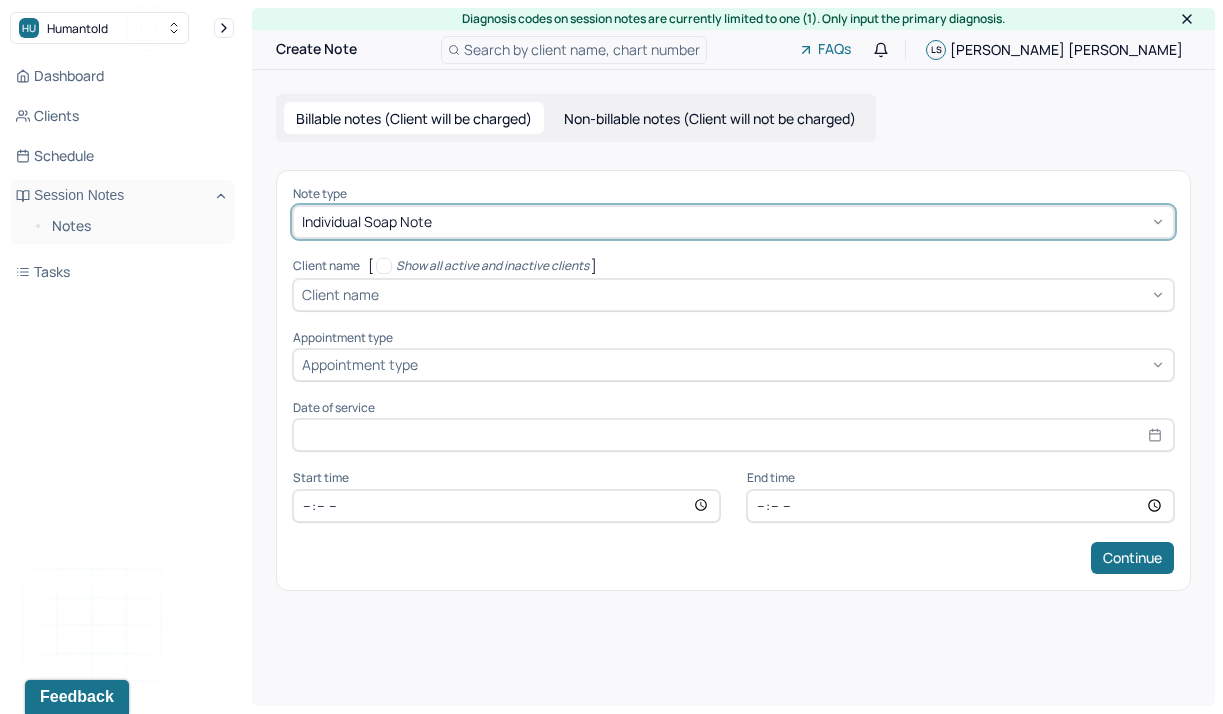 click at bounding box center [774, 294] 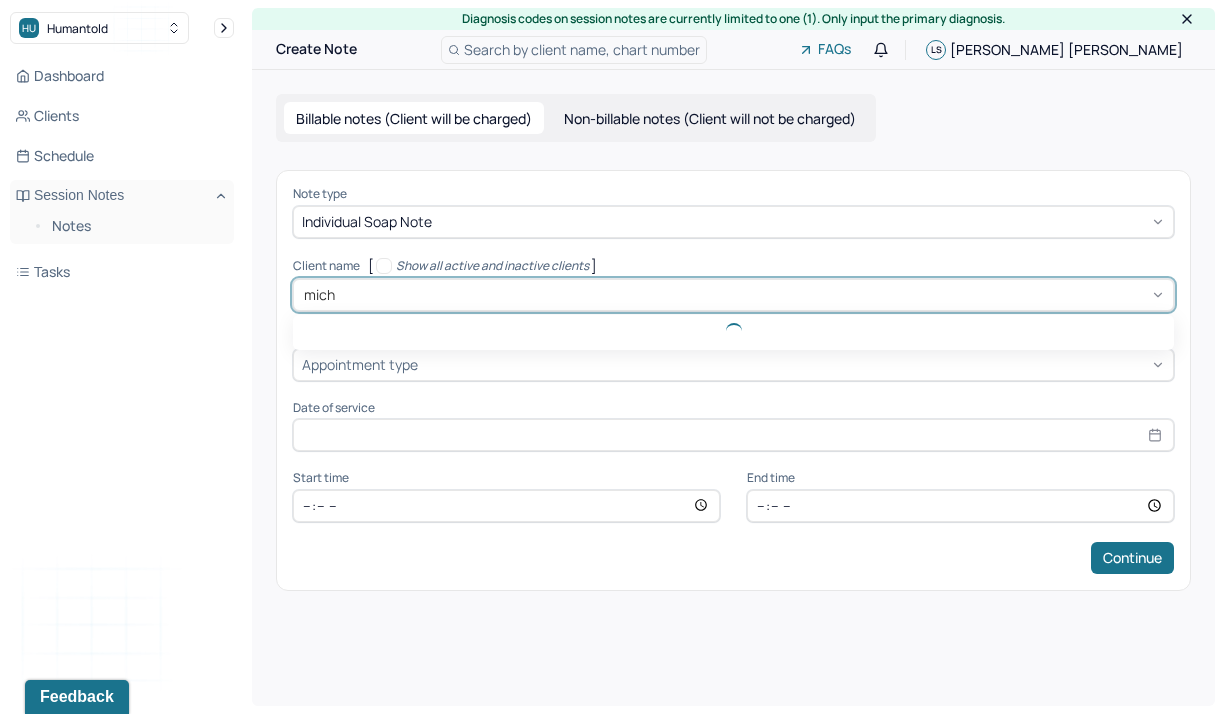 type on "miche" 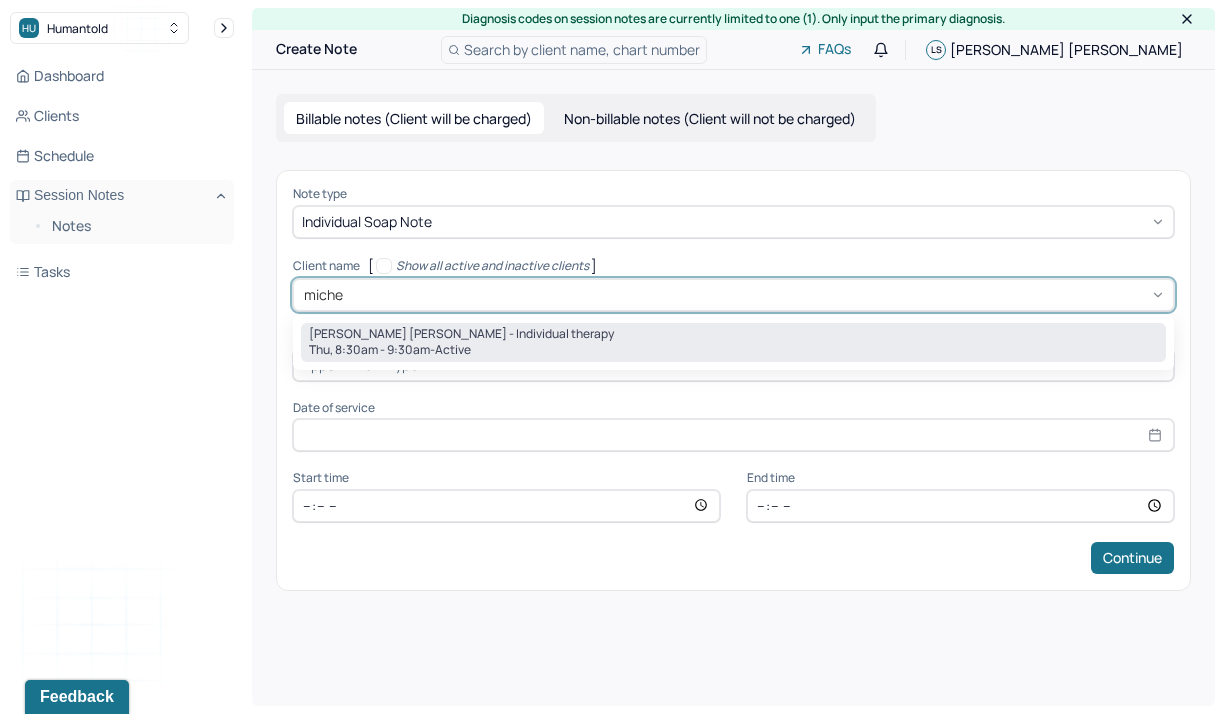 click on "Thu, 8:30am - 9:30am  -  active" at bounding box center [733, 350] 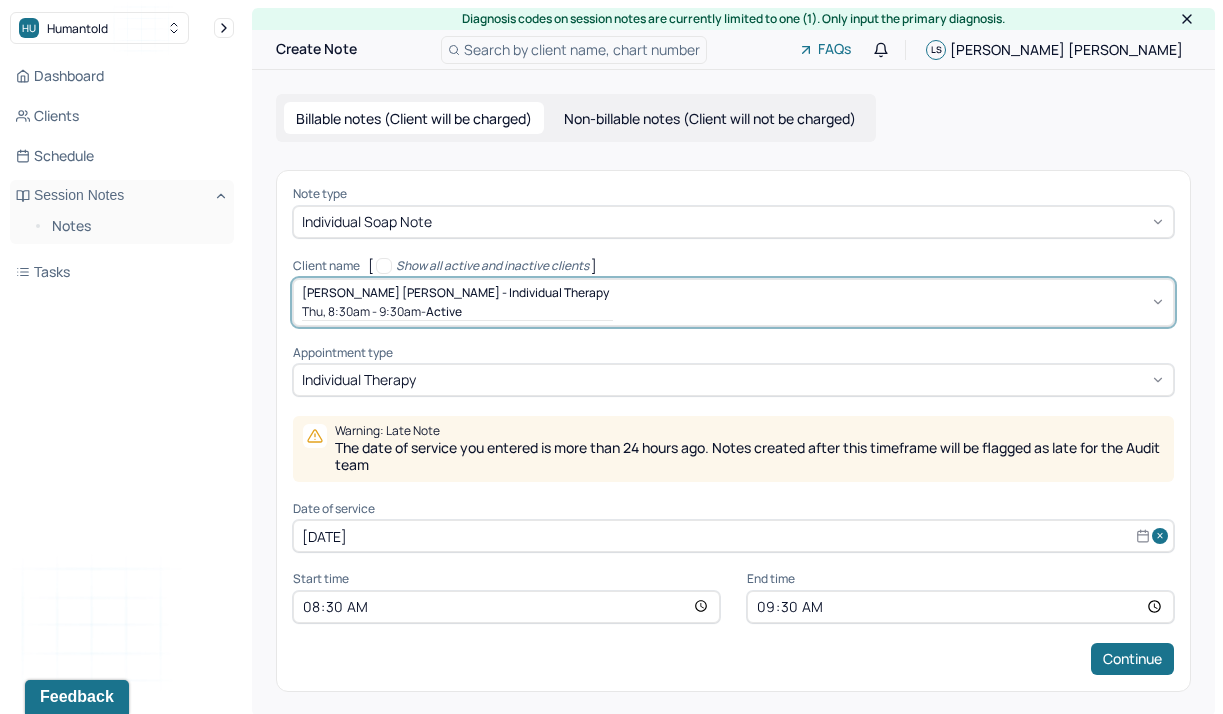 select on "6" 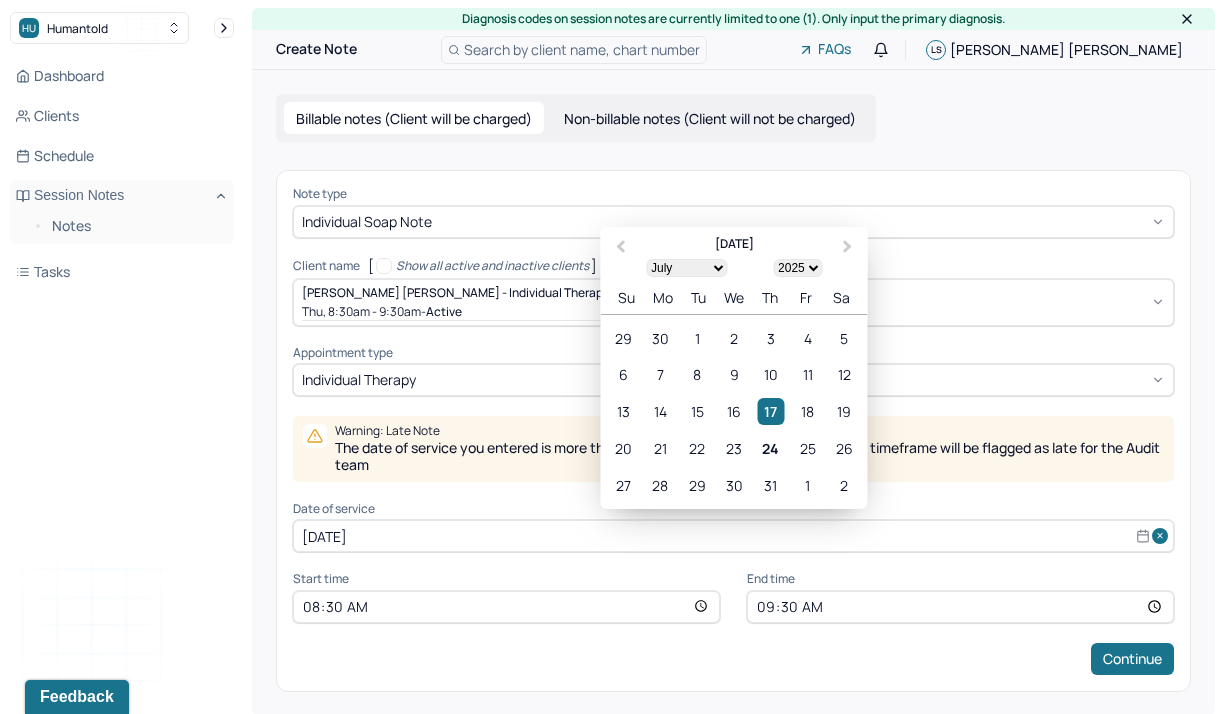 click on "[DATE]" at bounding box center (733, 536) 